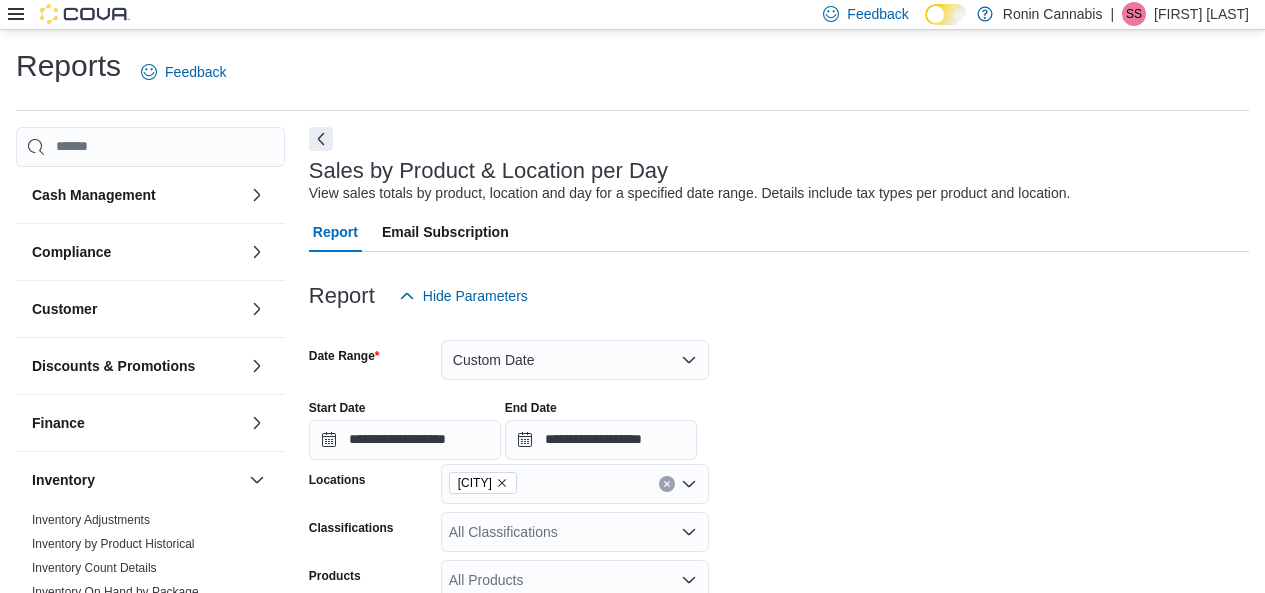 scroll, scrollTop: 793, scrollLeft: 0, axis: vertical 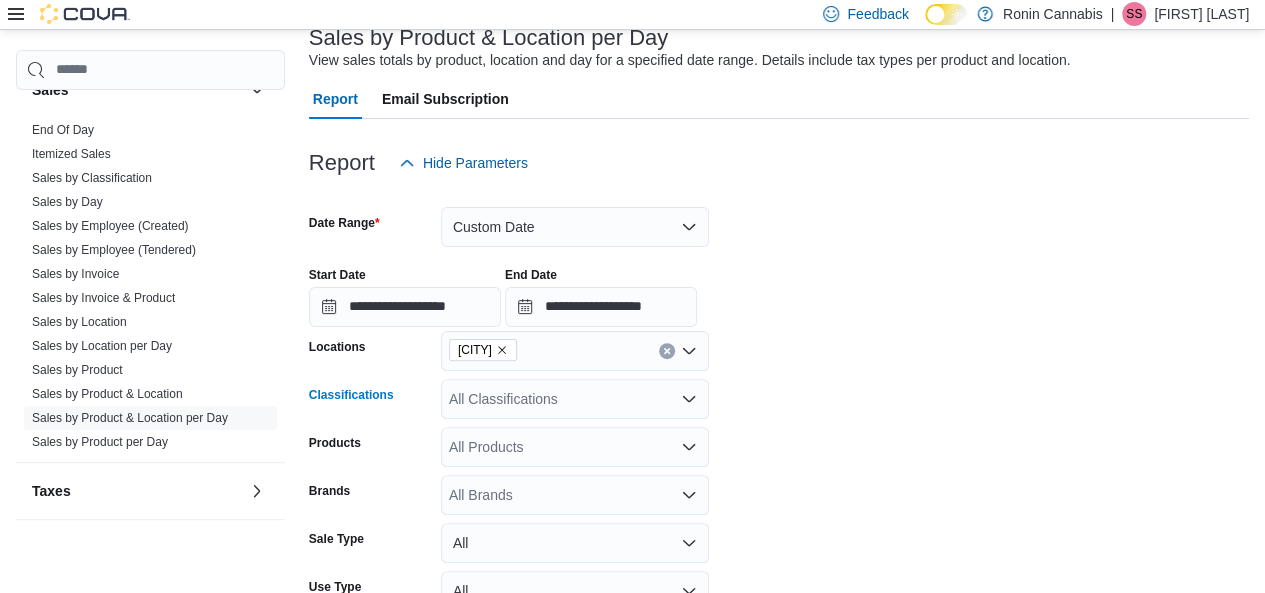 click on "All Classifications" at bounding box center (575, 399) 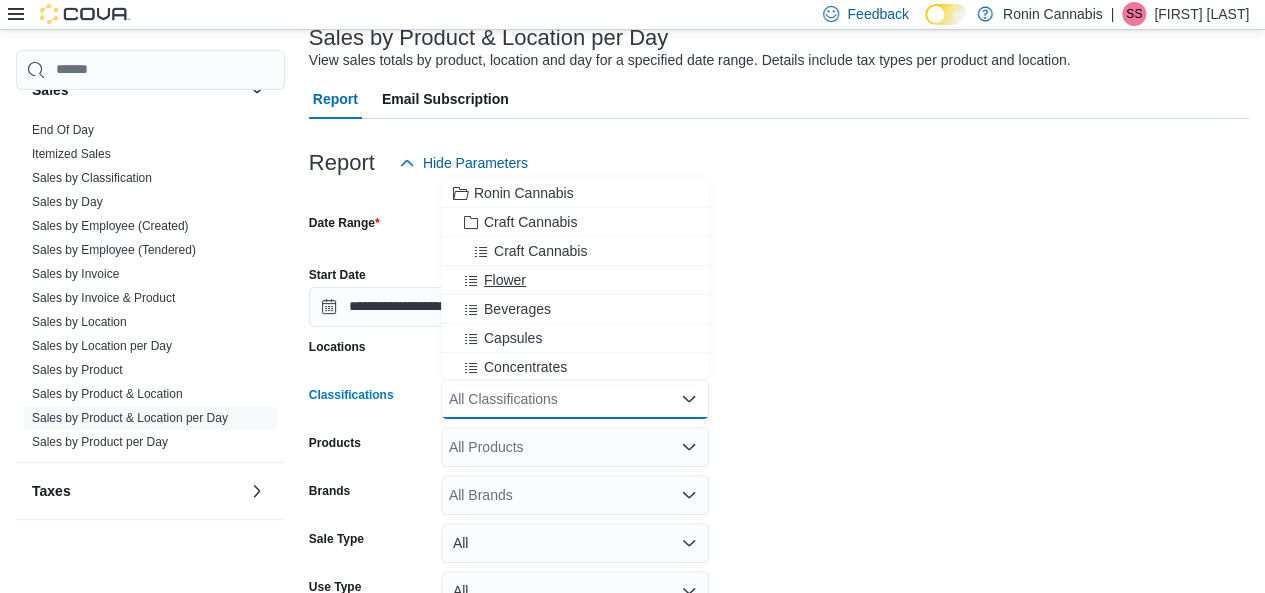 click on "Flower" at bounding box center [575, 280] 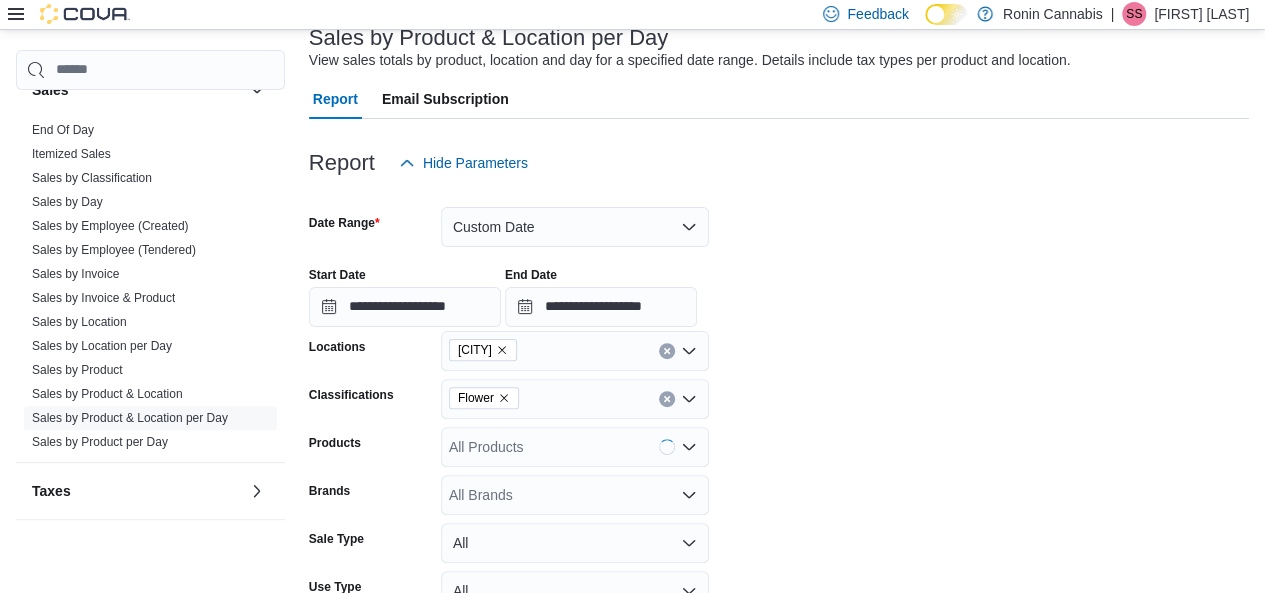 click on "**********" at bounding box center [779, 449] 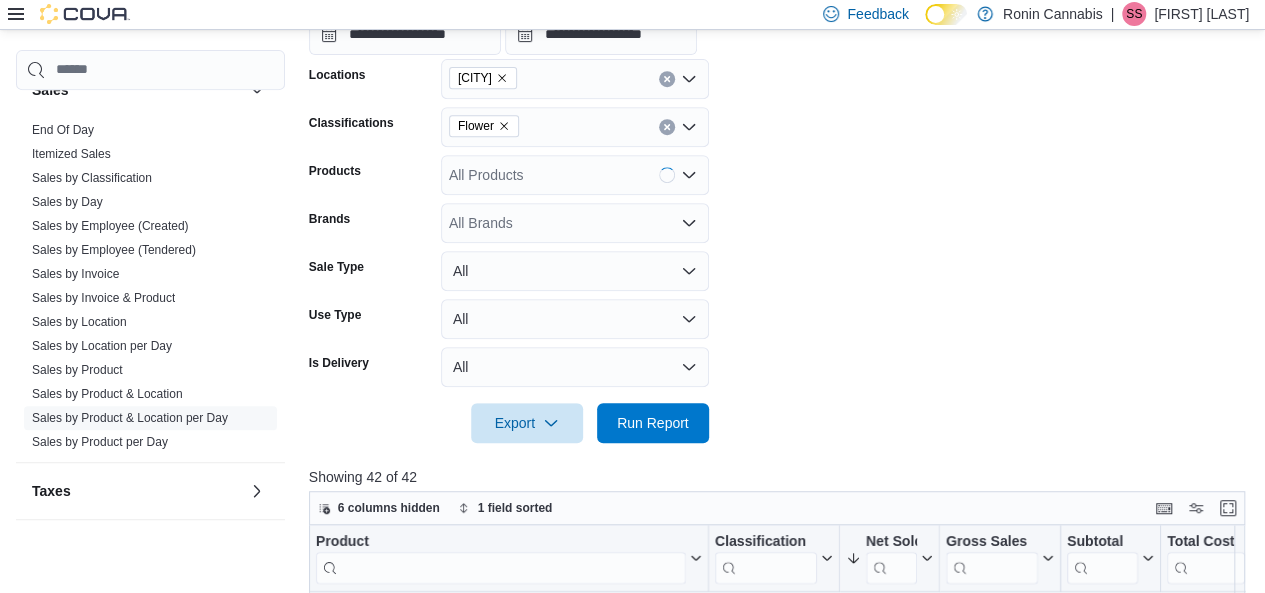 scroll, scrollTop: 755, scrollLeft: 0, axis: vertical 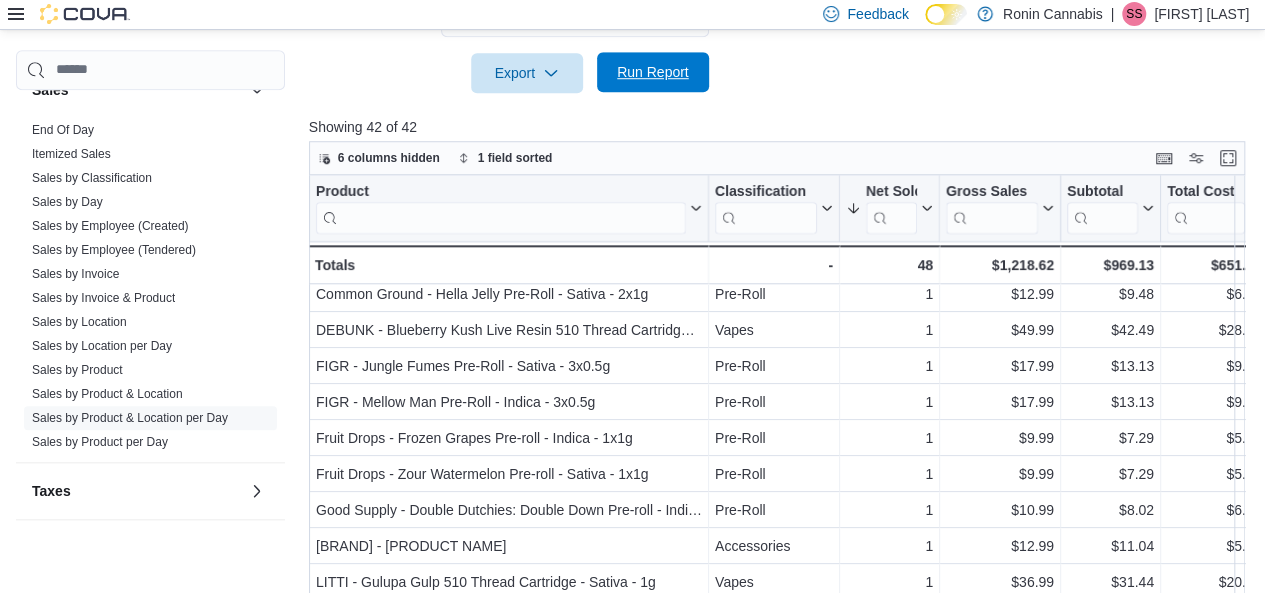 click on "Run Report" at bounding box center (653, 72) 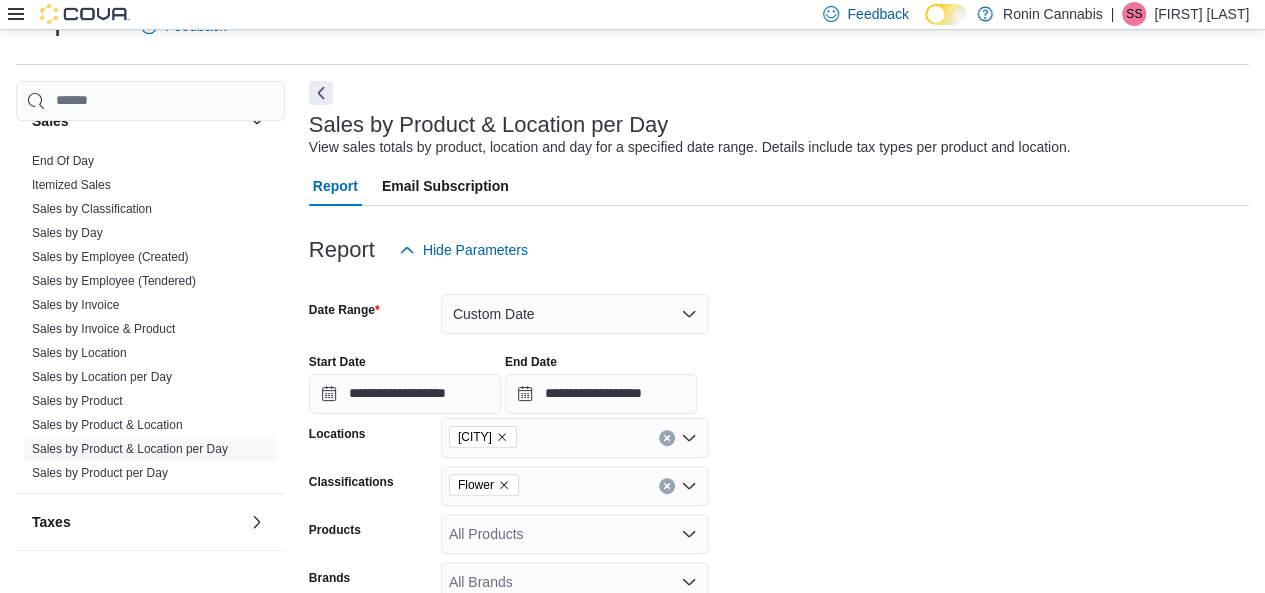scroll, scrollTop: 0, scrollLeft: 0, axis: both 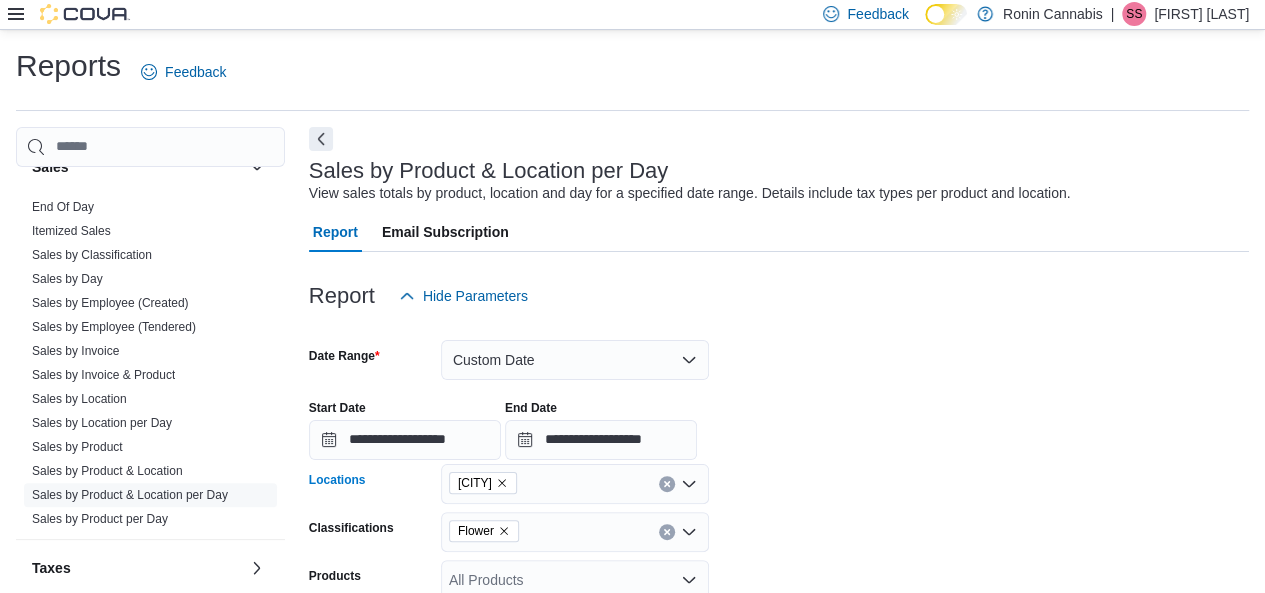 click 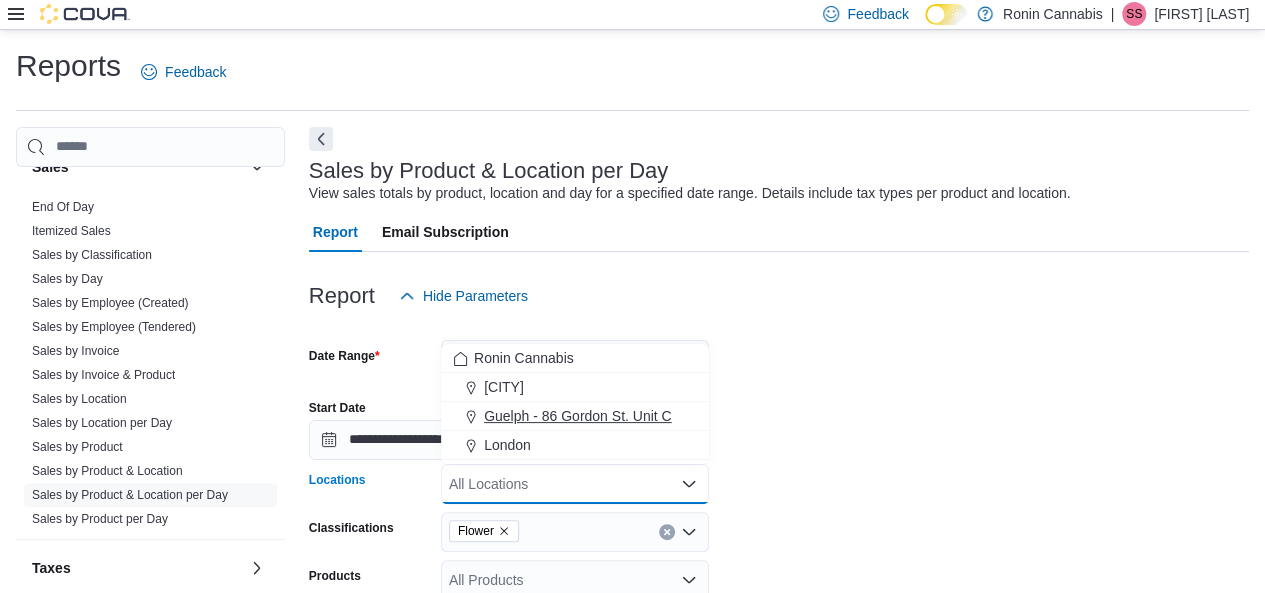 click on "Guelph - 86 Gordon St. Unit C" at bounding box center [578, 416] 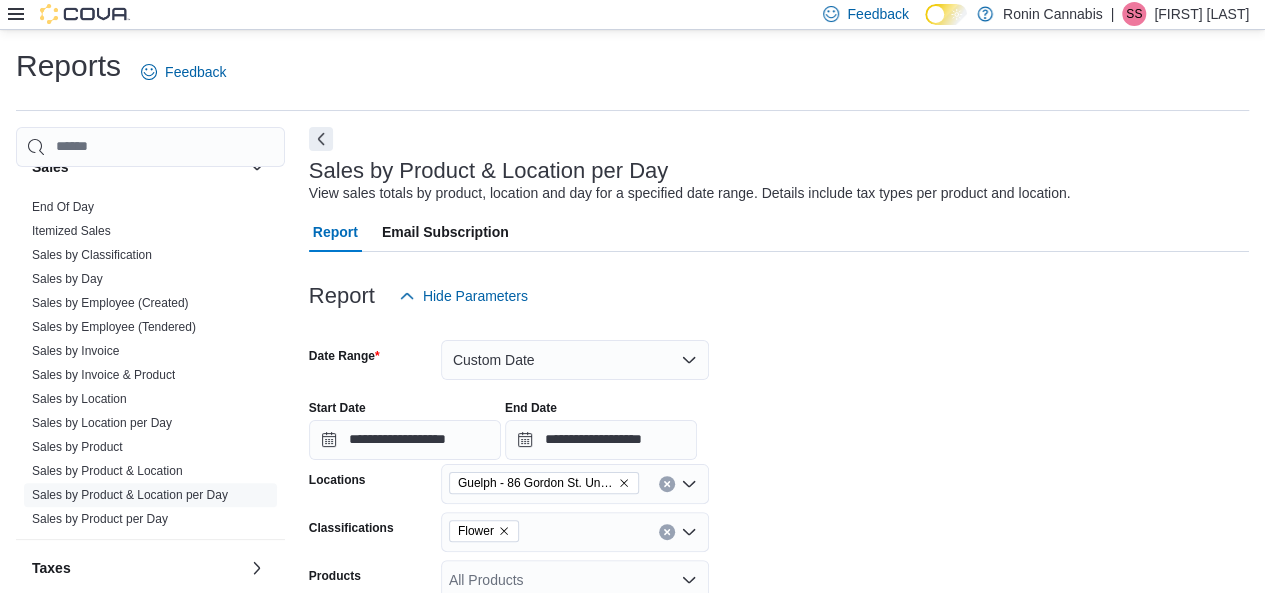 click on "**********" at bounding box center [779, 582] 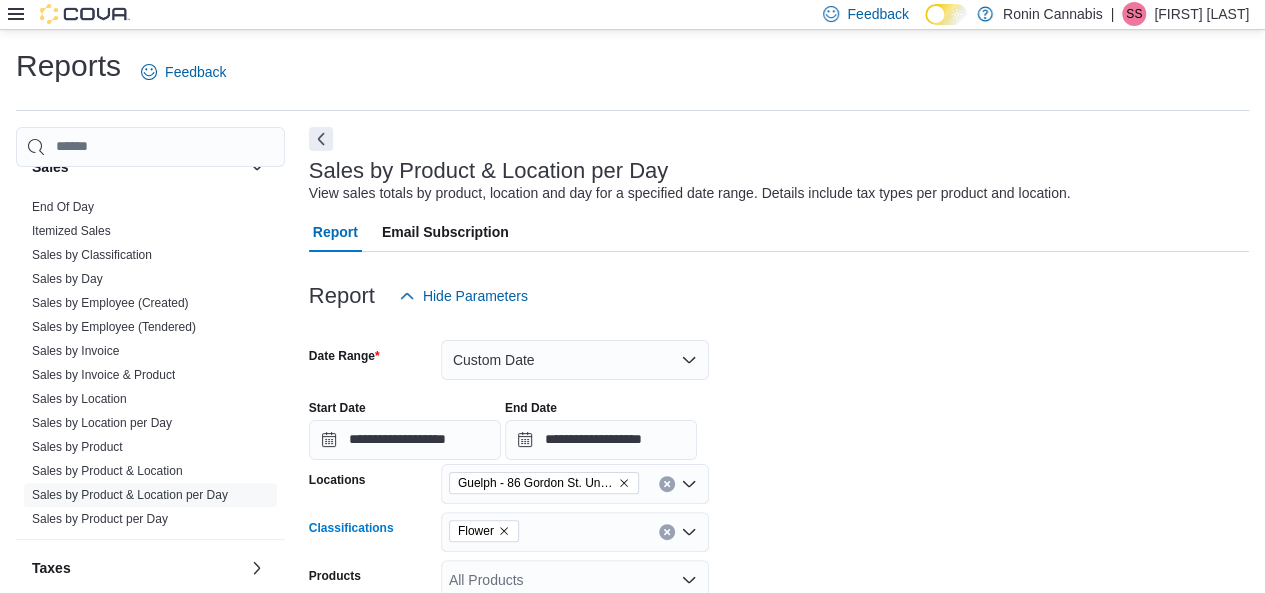 click 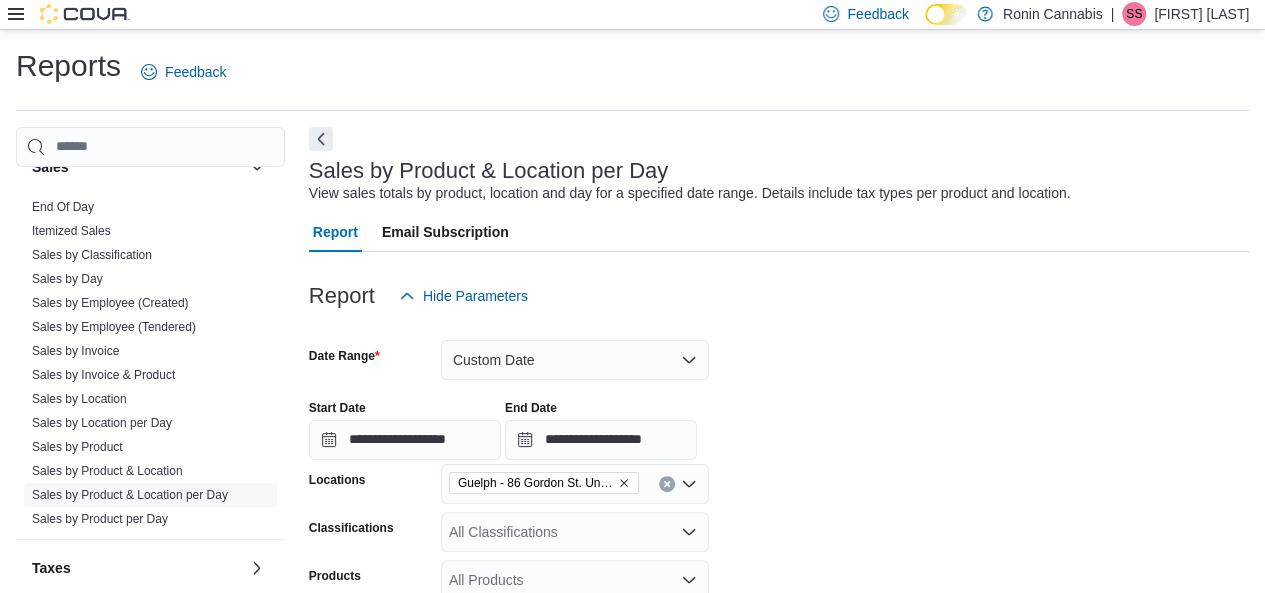 click on "**********" at bounding box center (779, 422) 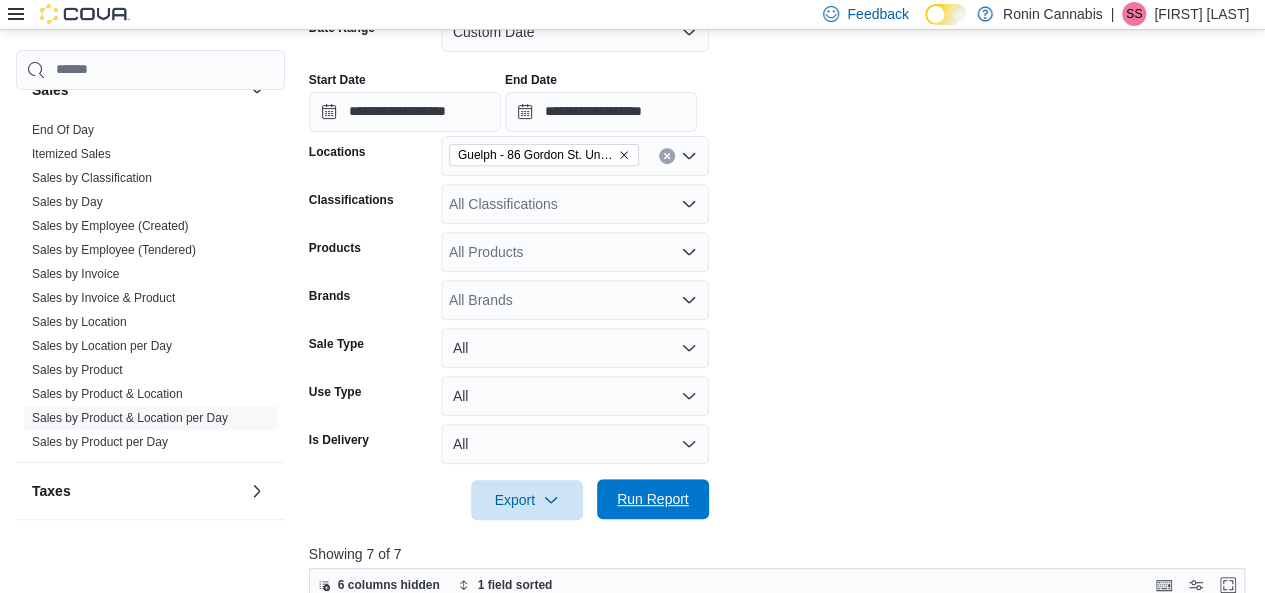 click on "Run Report" at bounding box center (653, 499) 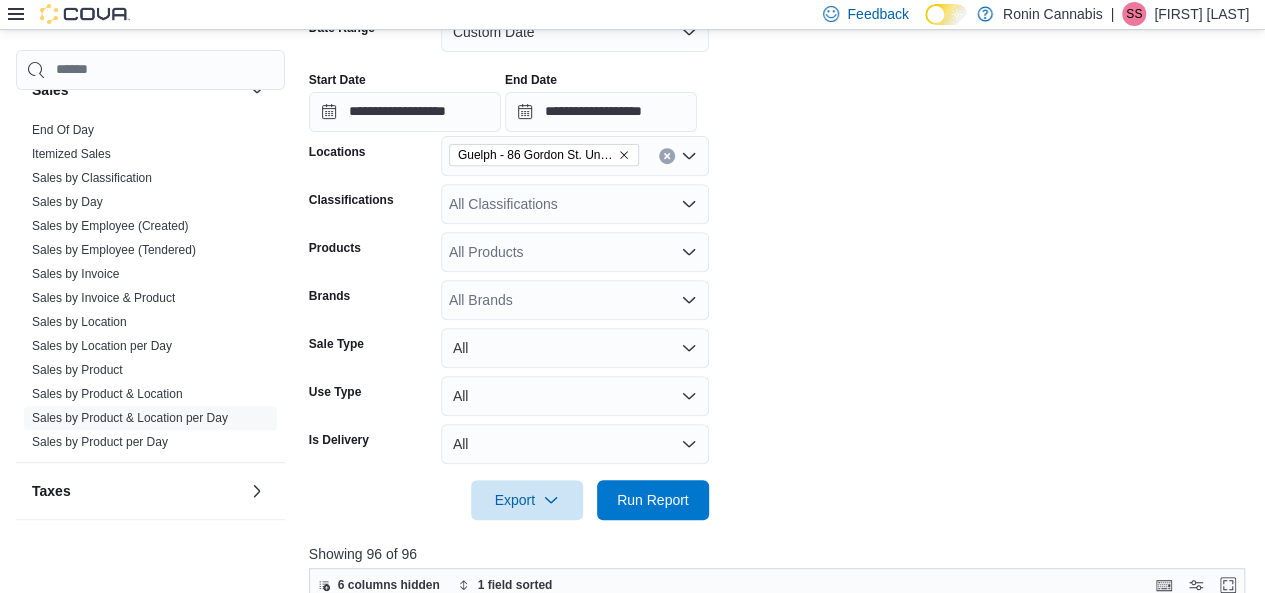 scroll, scrollTop: 793, scrollLeft: 0, axis: vertical 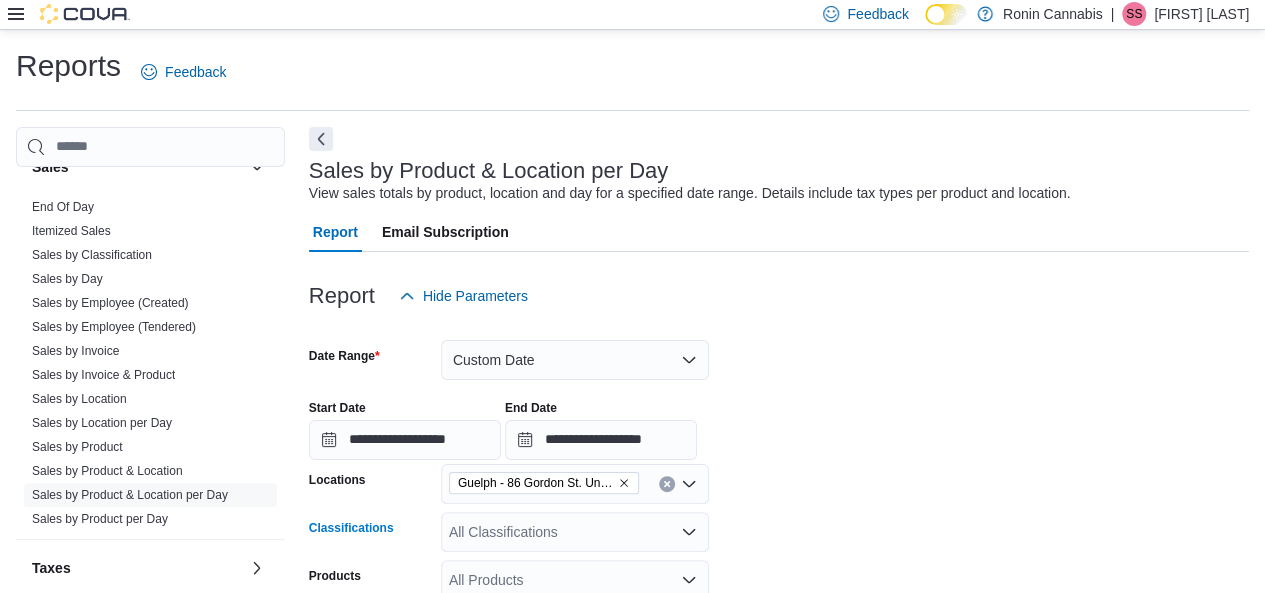 click on "All Classifications" at bounding box center [575, 532] 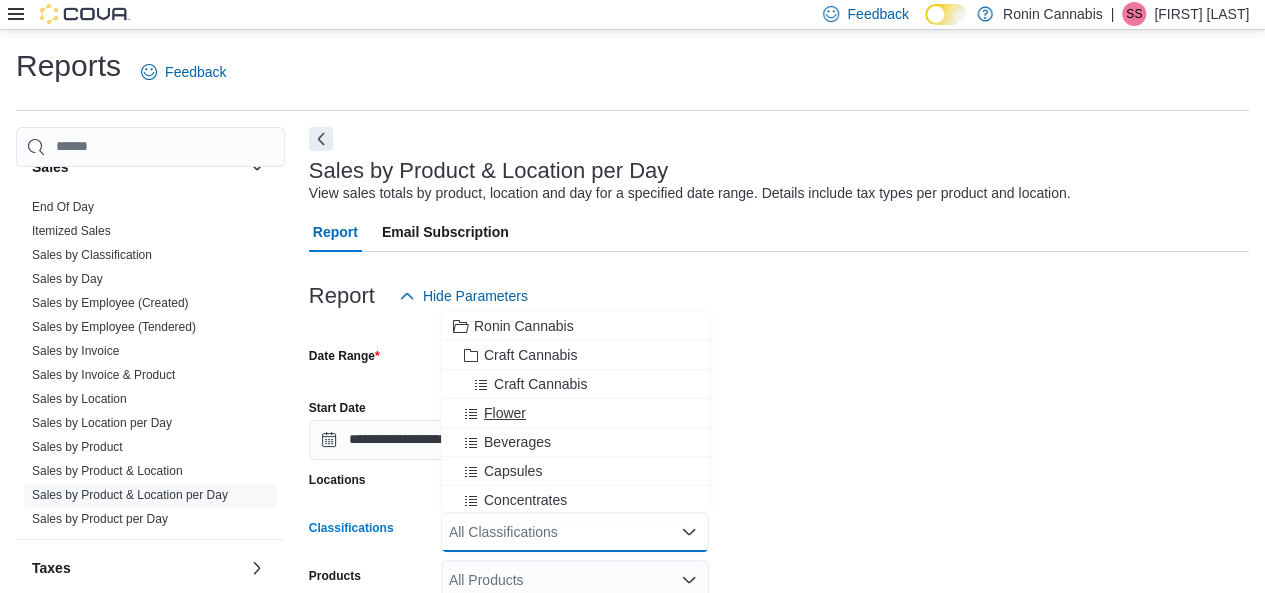 click on "Flower" at bounding box center (575, 413) 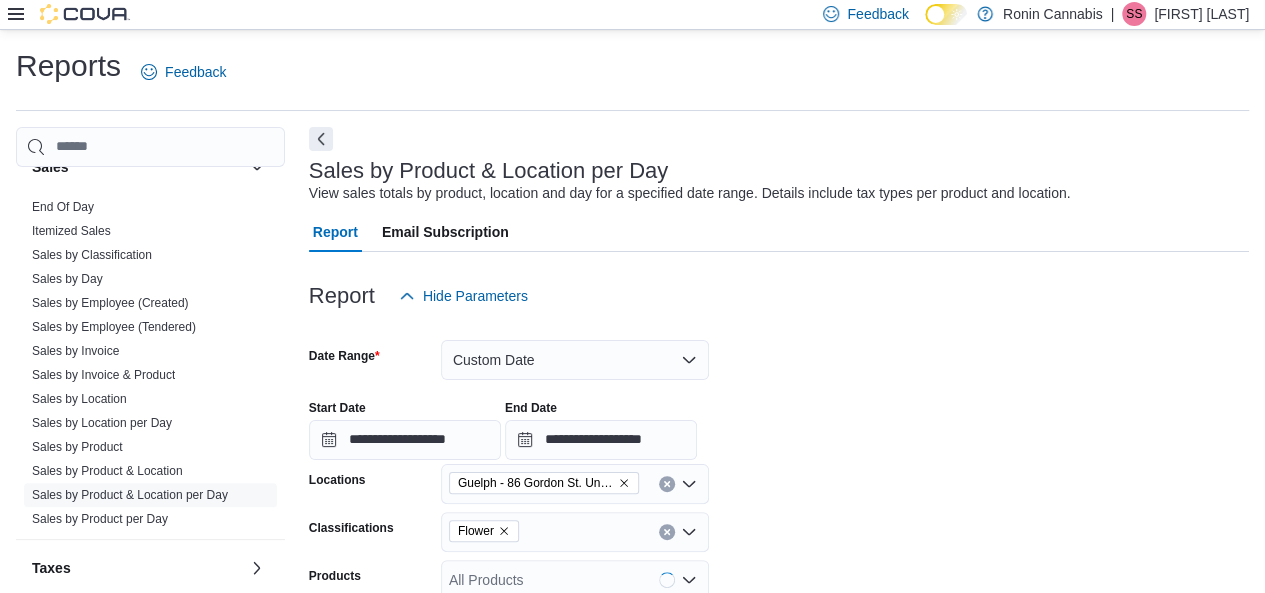 click on "**********" at bounding box center [779, 582] 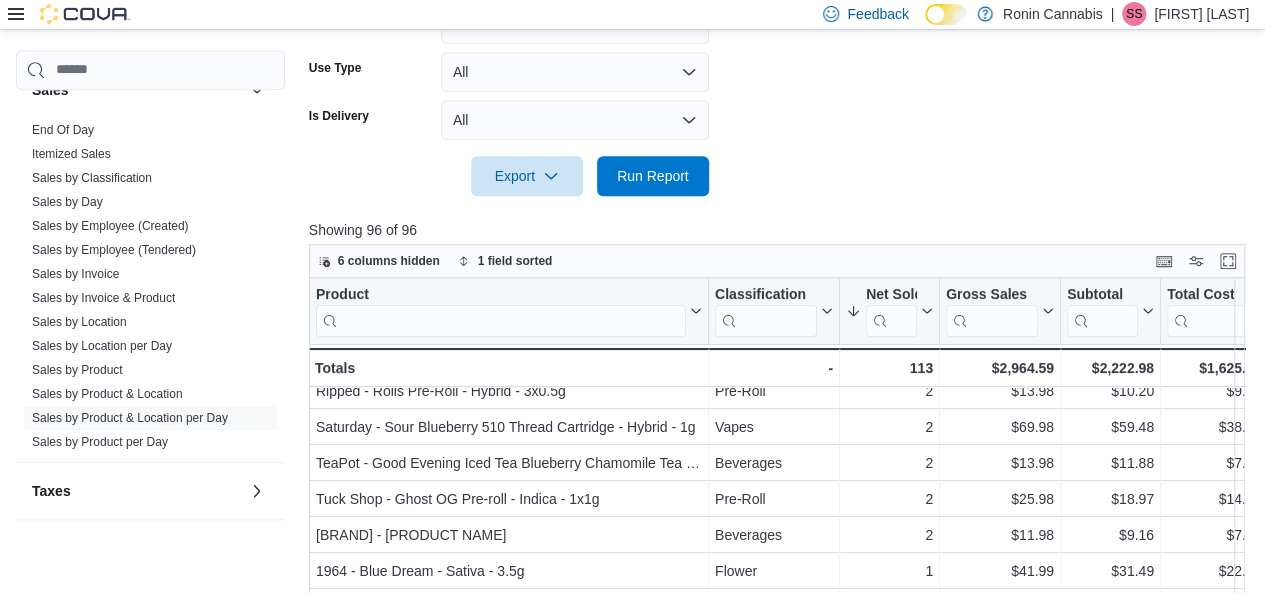 scroll, scrollTop: 658, scrollLeft: 0, axis: vertical 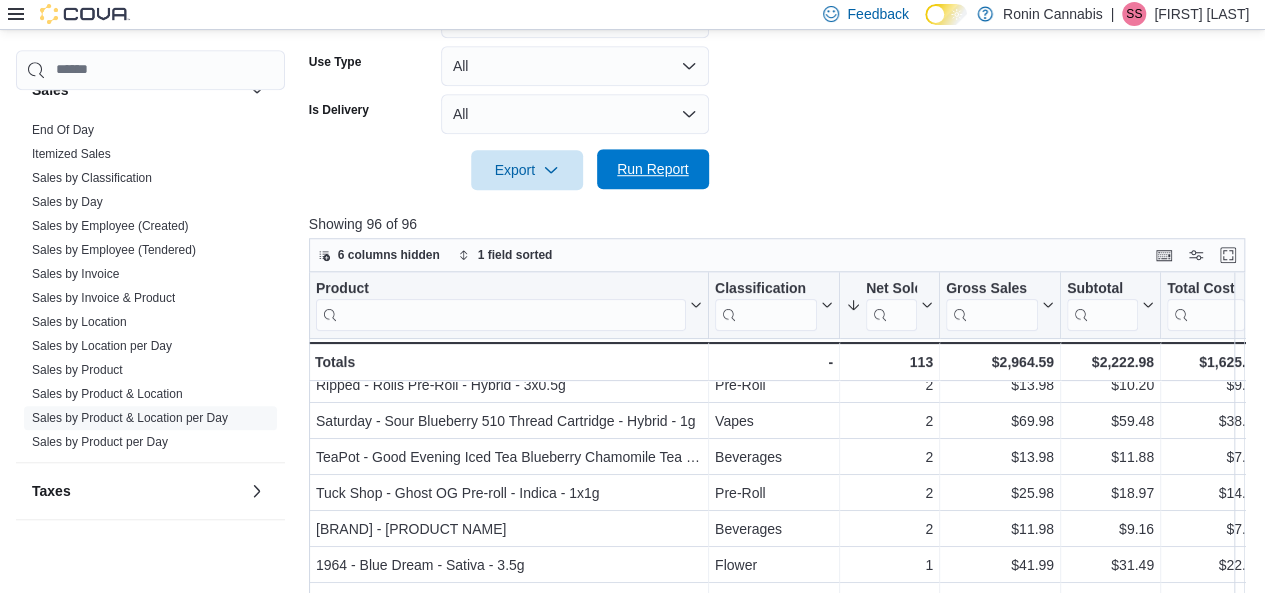 click on "Run Report" at bounding box center (653, 169) 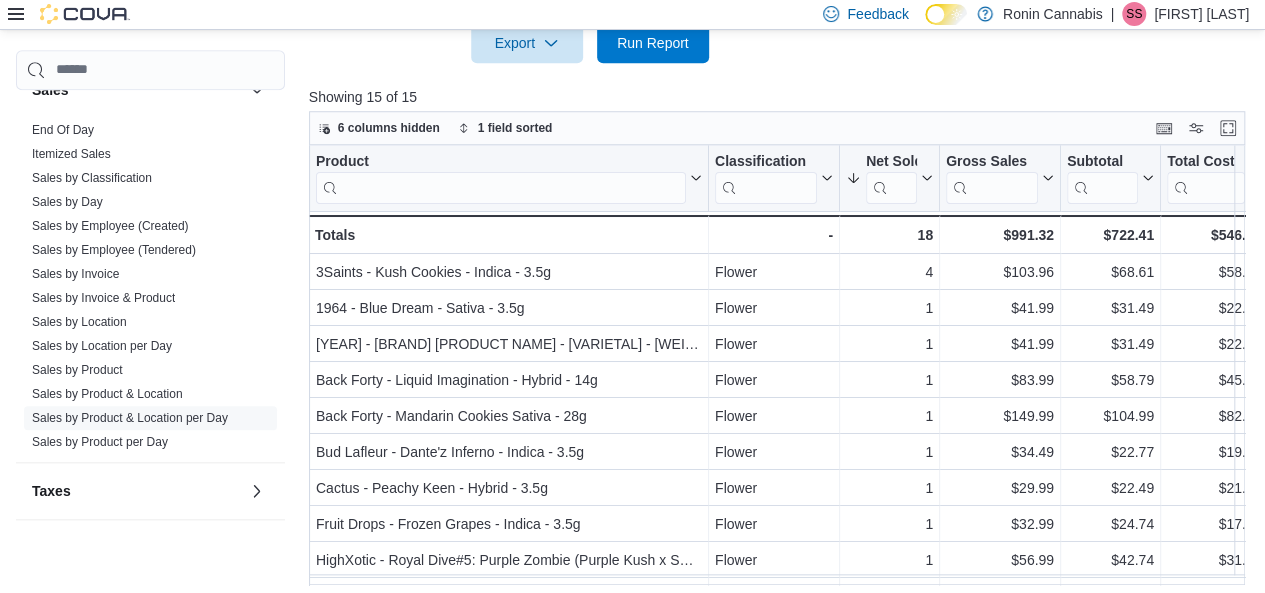 scroll, scrollTop: 793, scrollLeft: 0, axis: vertical 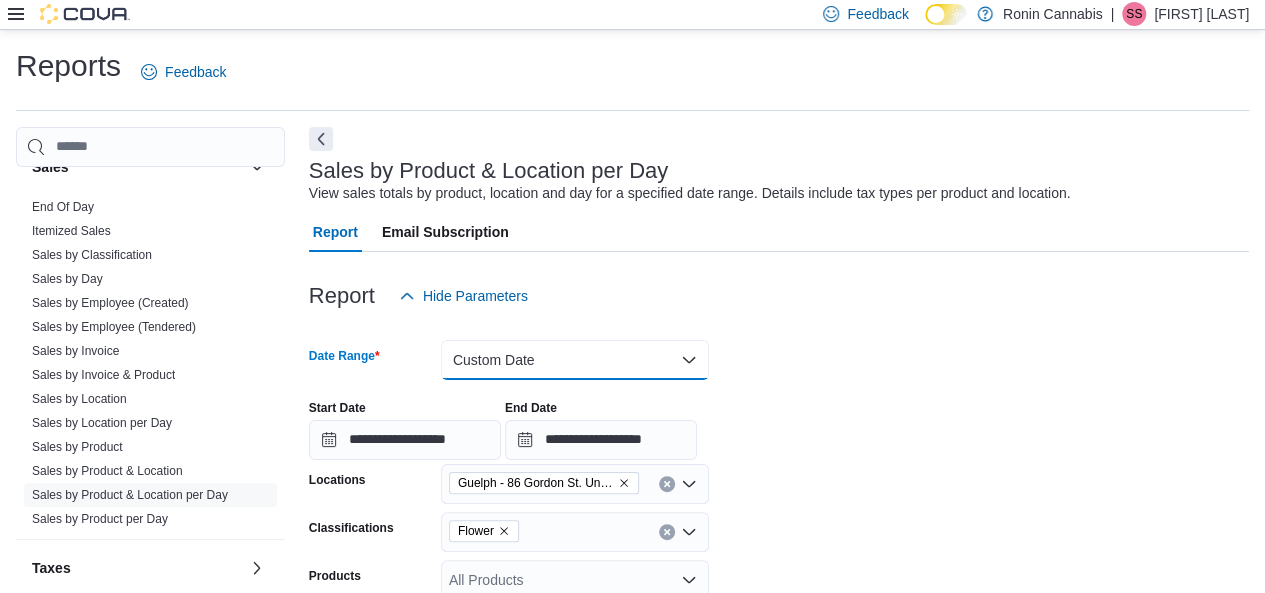 click on "Custom Date" at bounding box center [575, 360] 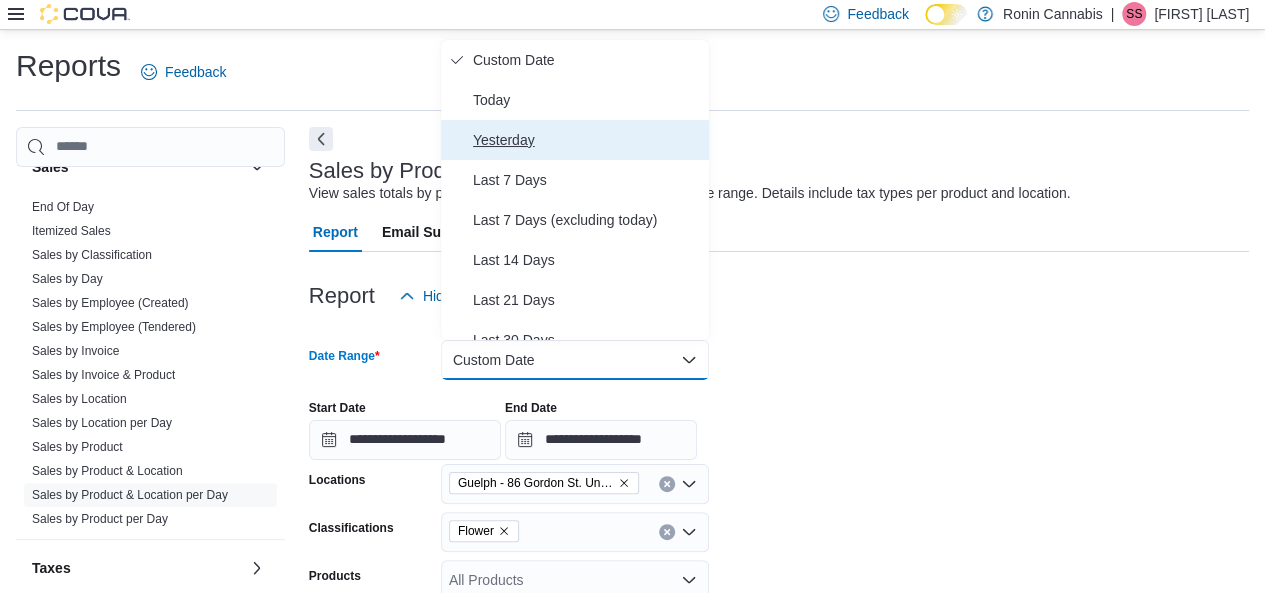 click on "Yesterday" at bounding box center [575, 140] 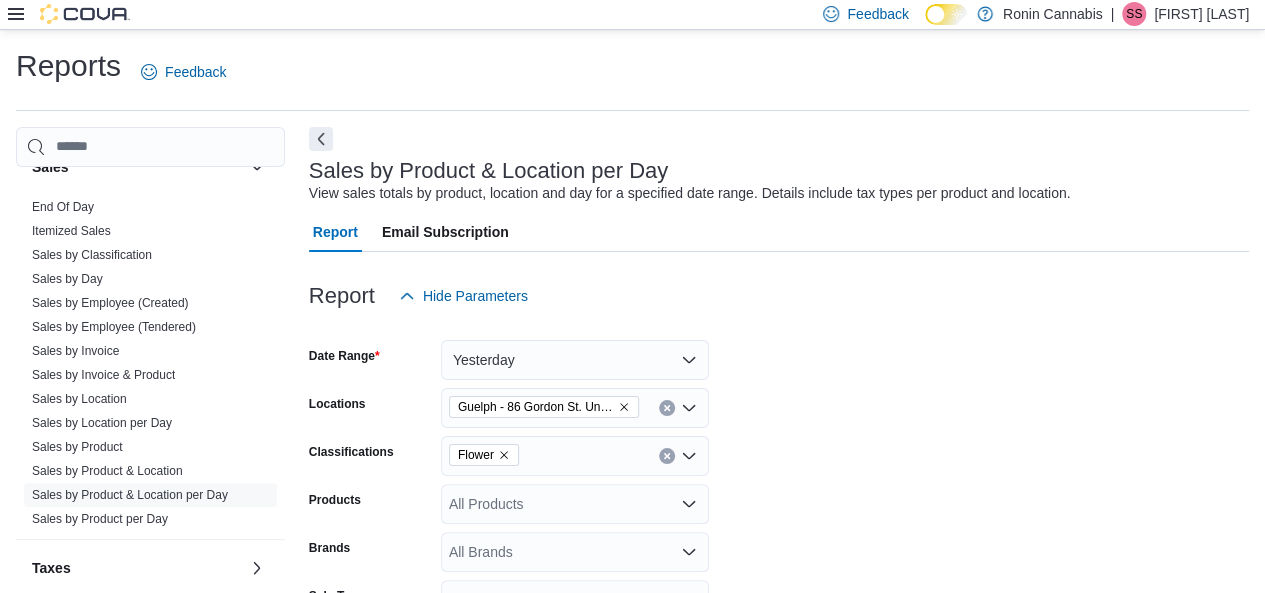 click on "Date Range Yesterday Locations [CITY] - [NUMBER] [STREET] Unit C Classifications Flower Products All Products Brands All Brands Sale Type All Use Type All Is Delivery All Export  Run Report" at bounding box center (779, 544) 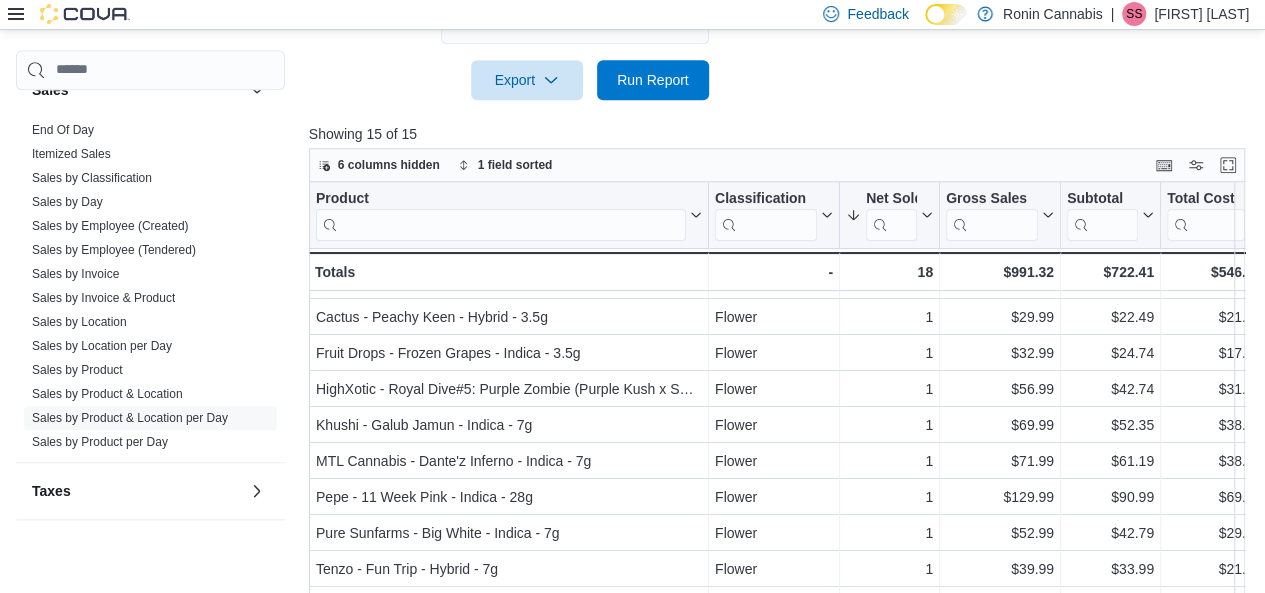 scroll, scrollTop: 717, scrollLeft: 0, axis: vertical 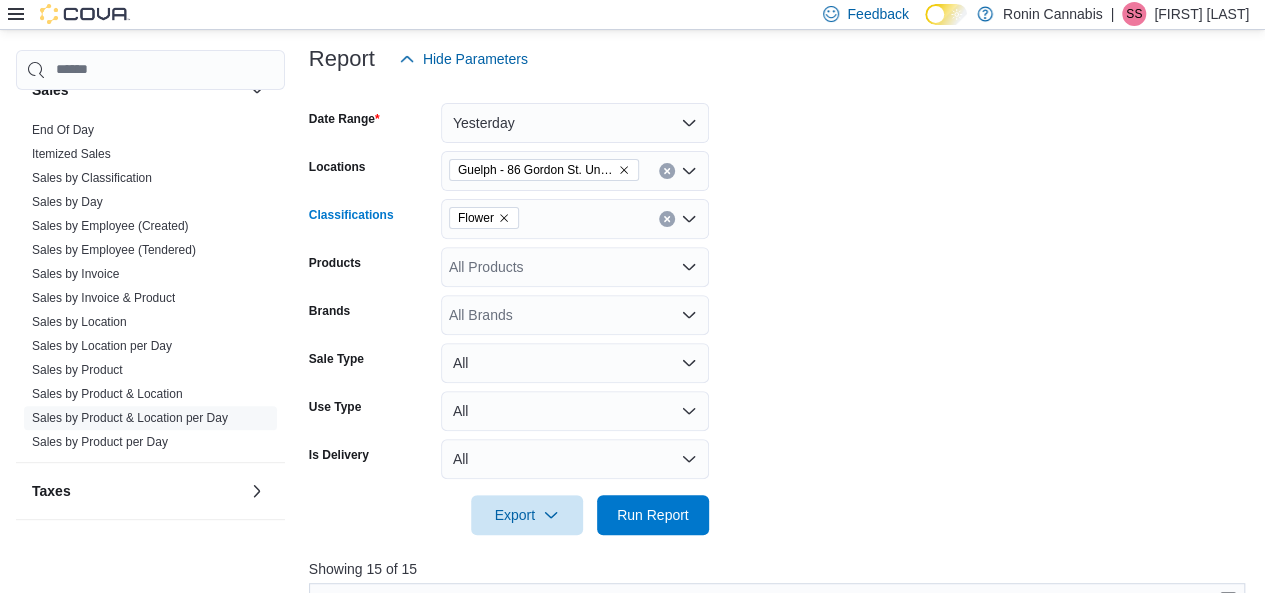 click 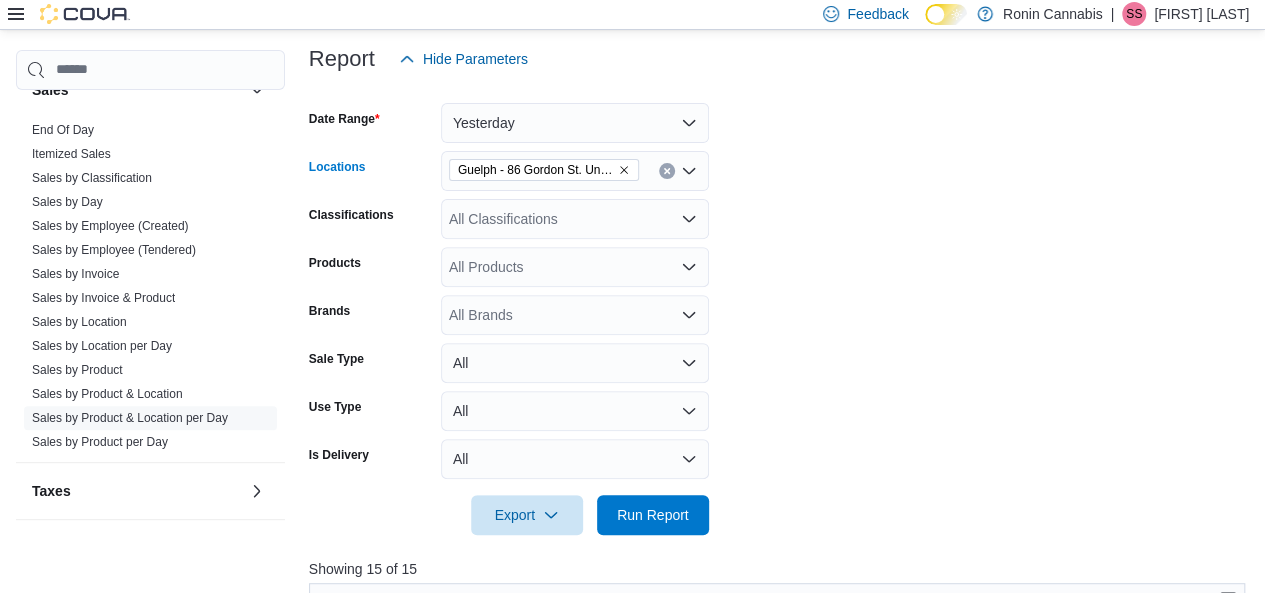 click 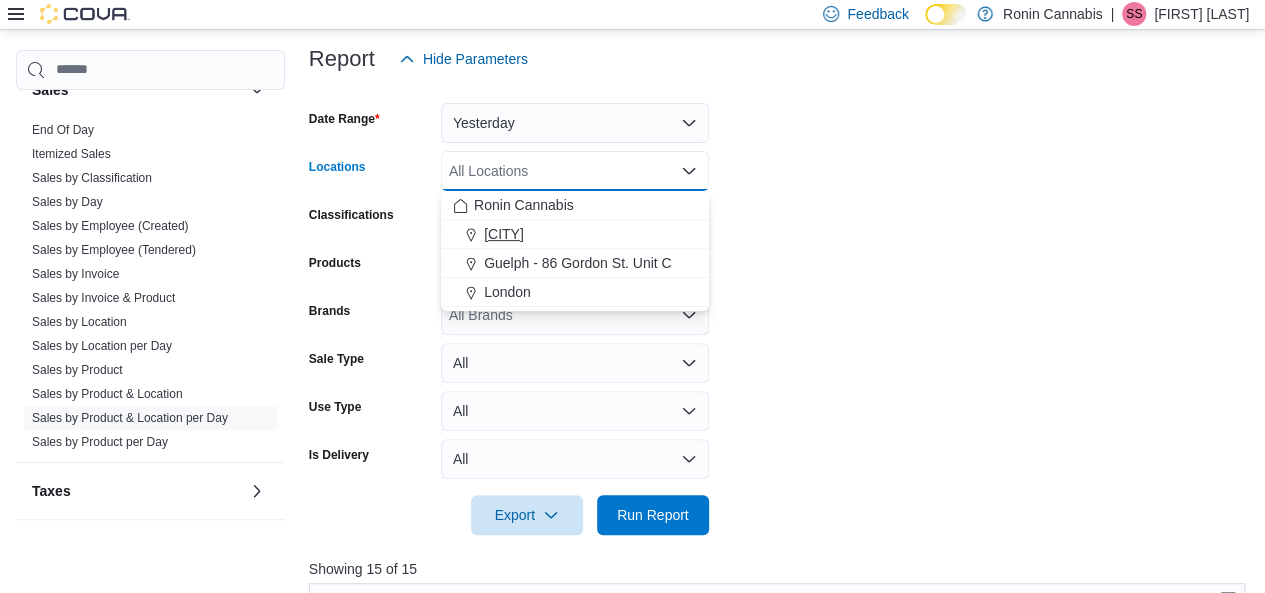 click on "[CITY]" at bounding box center (504, 234) 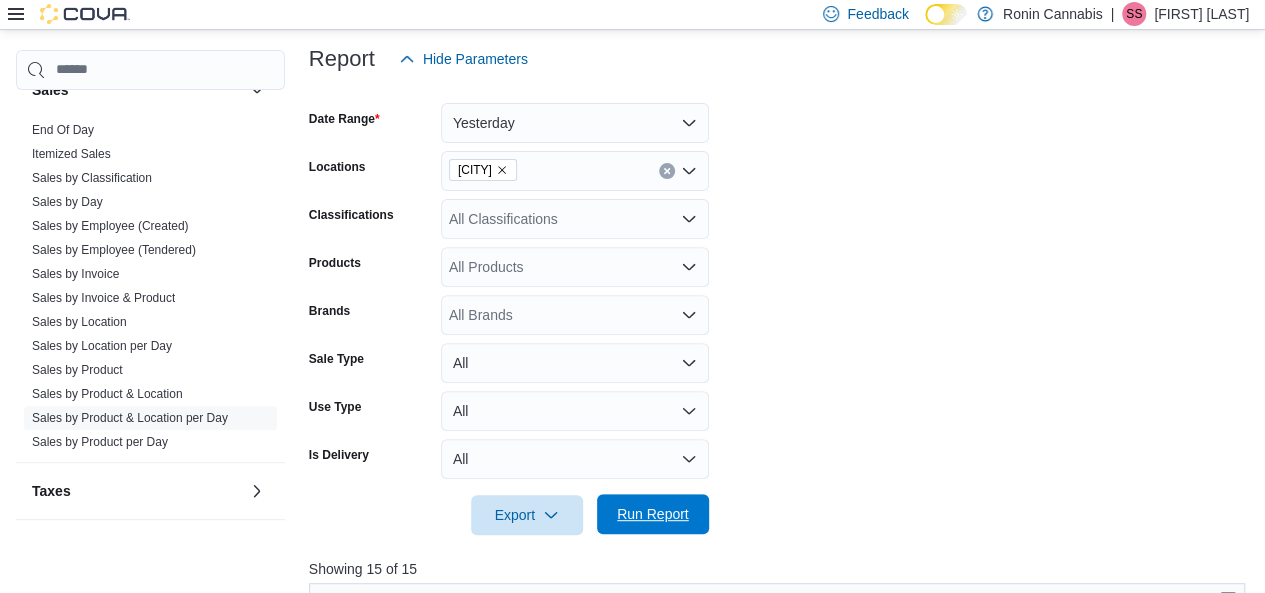 click on "Run Report" at bounding box center (653, 514) 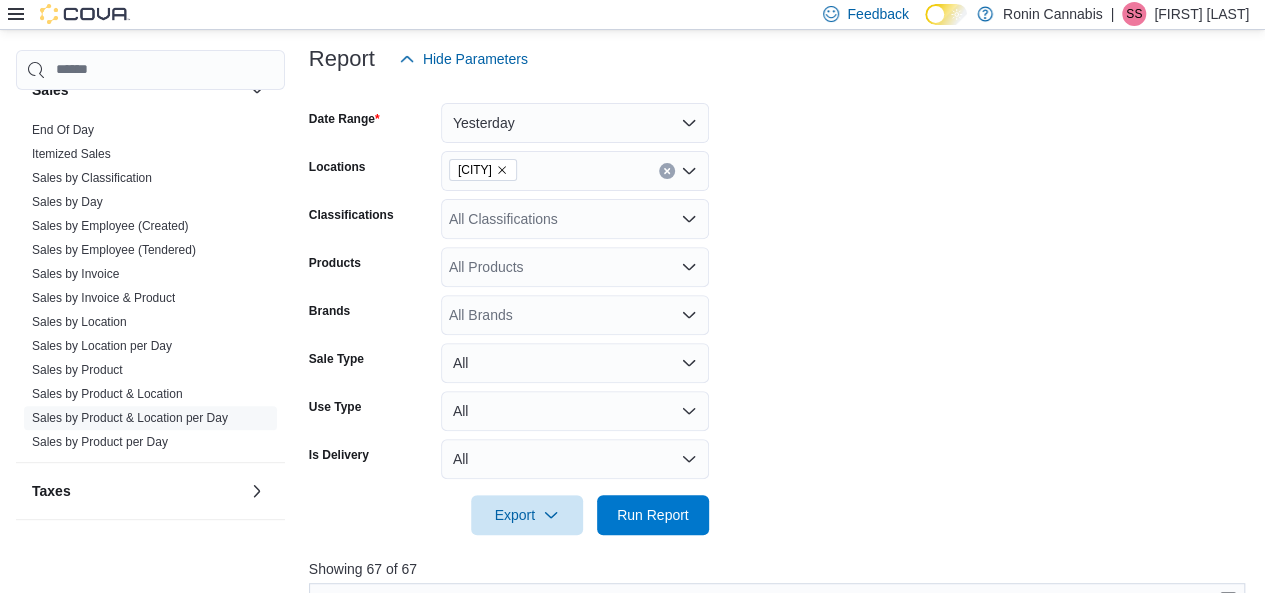 click on "Date Range Yesterday Locations [CITY] Classifications All Classifications Products All Products Brands All Brands Sale Type All Use Type All Is Delivery All Export  Run Report" at bounding box center [779, 307] 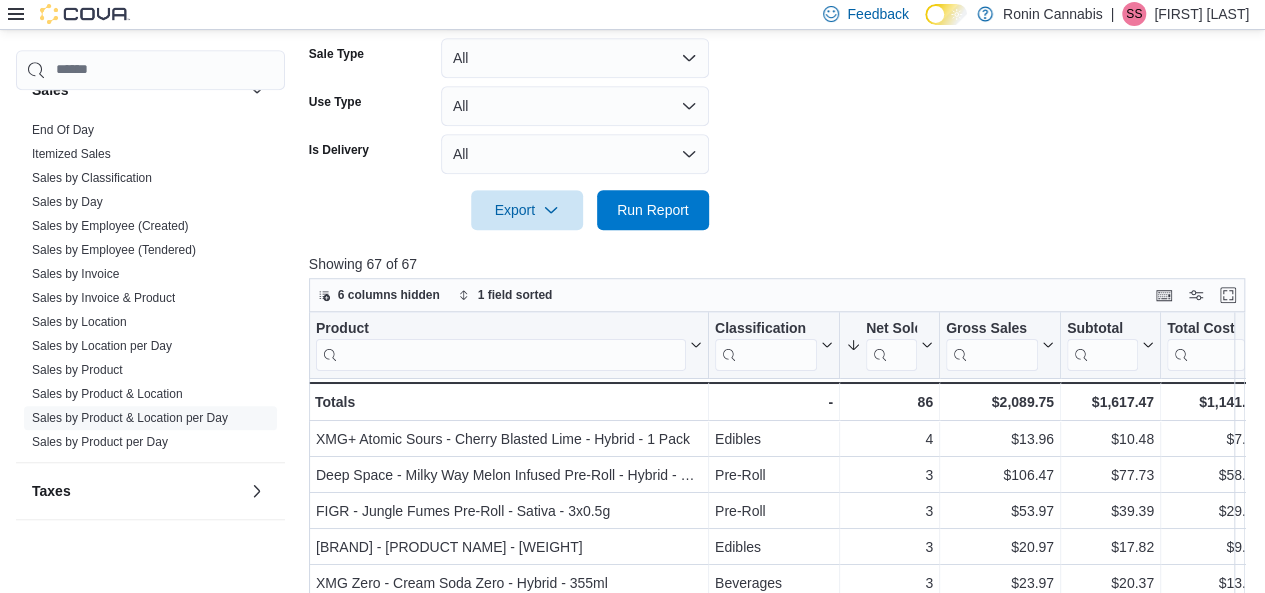 scroll, scrollTop: 690, scrollLeft: 0, axis: vertical 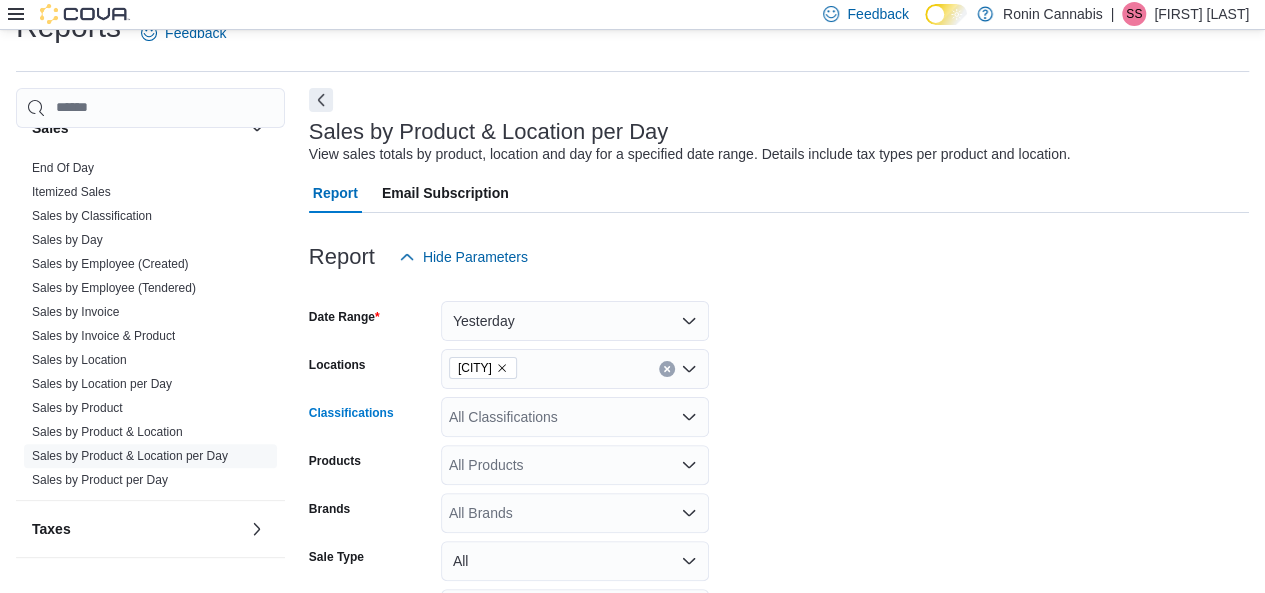click on "All Classifications" at bounding box center [575, 417] 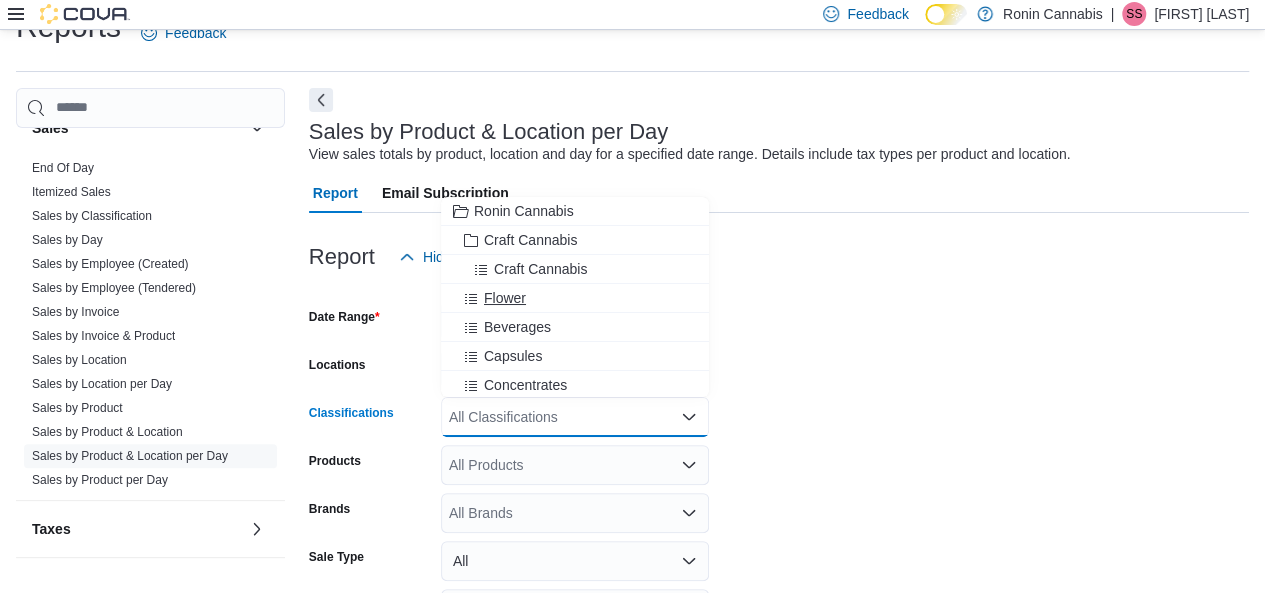 click on "Flower" at bounding box center [575, 298] 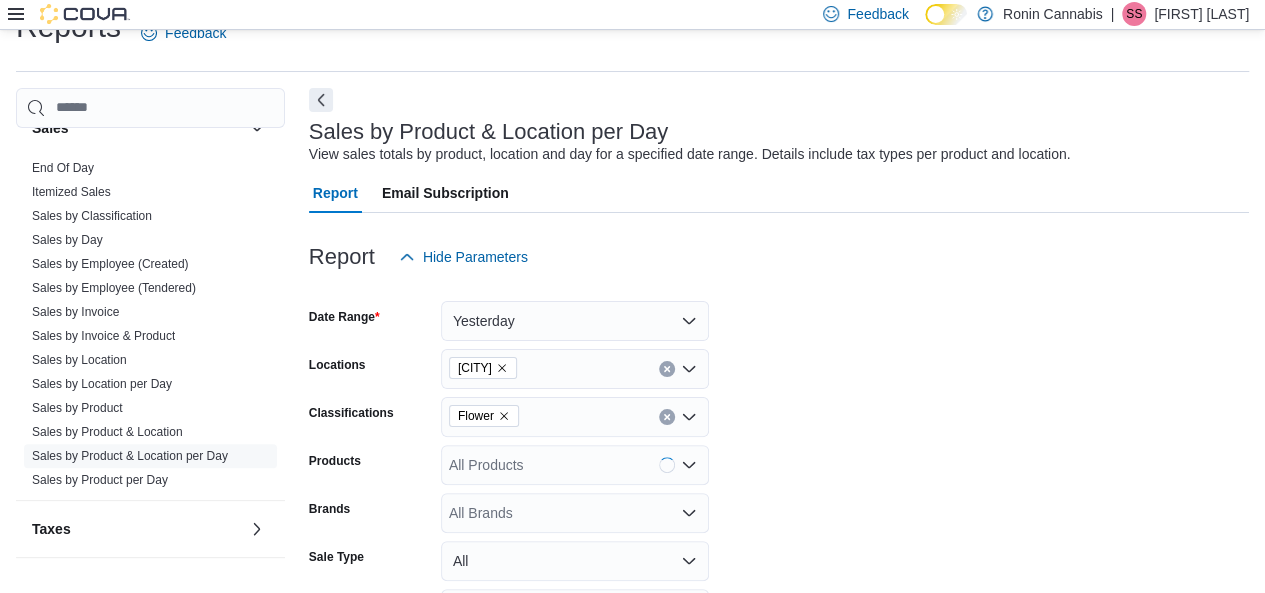 click on "Date Range Yesterday Locations [CITY] Classifications Flower Products All Products Brands All Brands Sale Type All Use Type All Is Delivery All Export  Run Report" at bounding box center [779, 505] 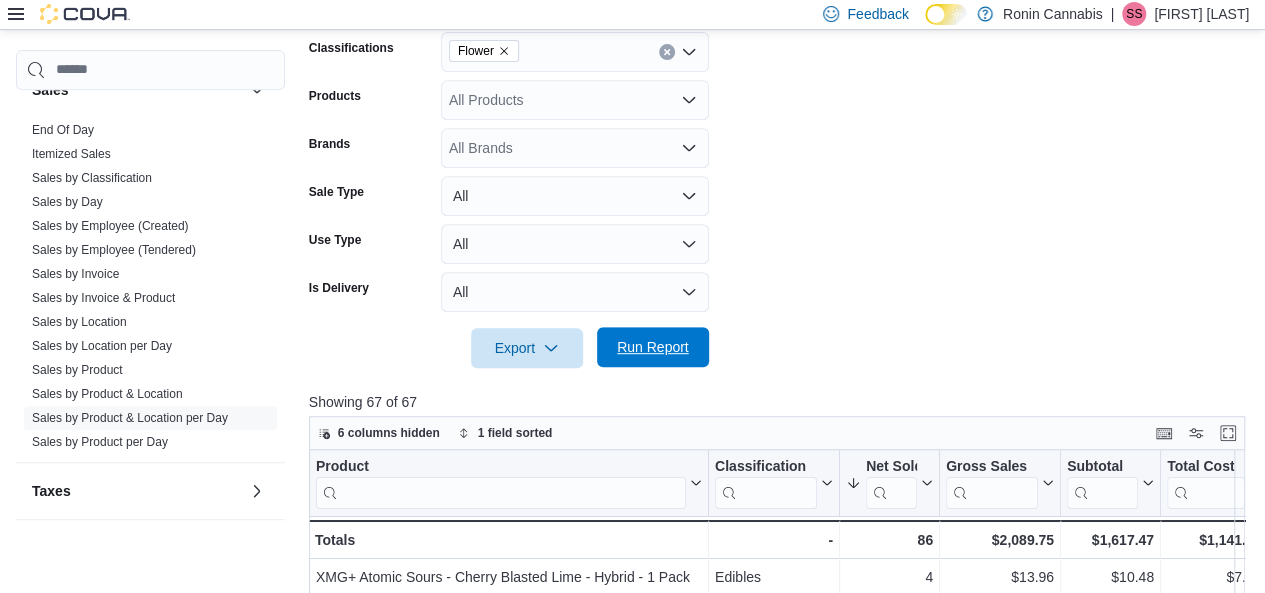 click on "Run Report" at bounding box center (653, 347) 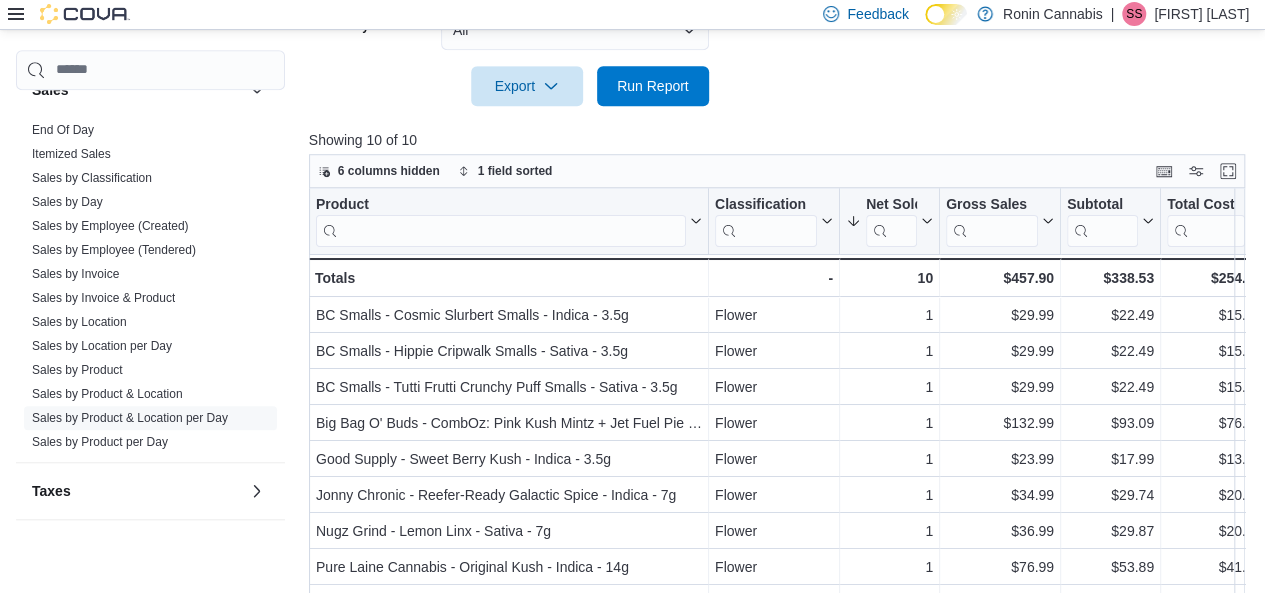 scroll, scrollTop: 717, scrollLeft: 0, axis: vertical 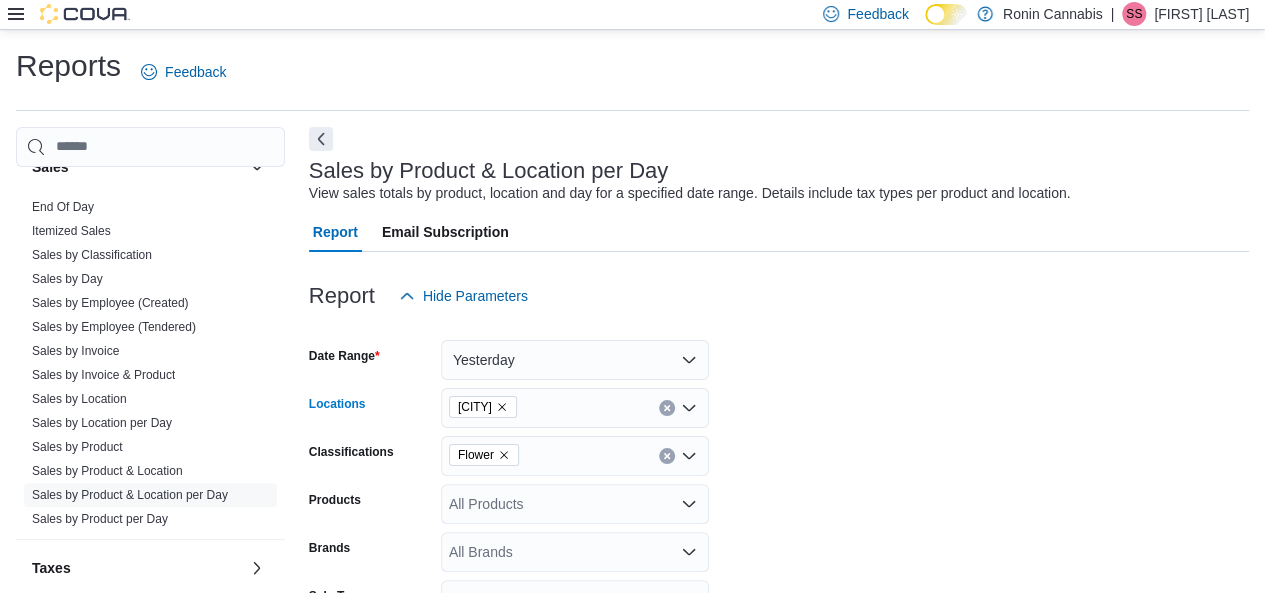 click 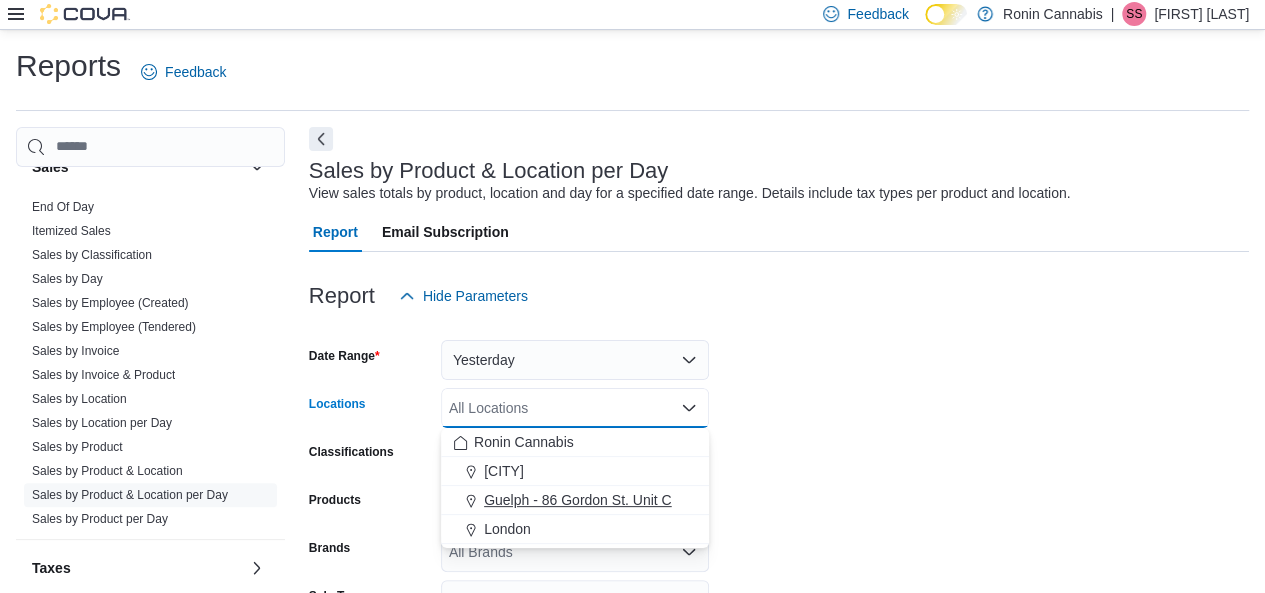 click on "Guelph - 86 Gordon St. Unit C" at bounding box center (575, 500) 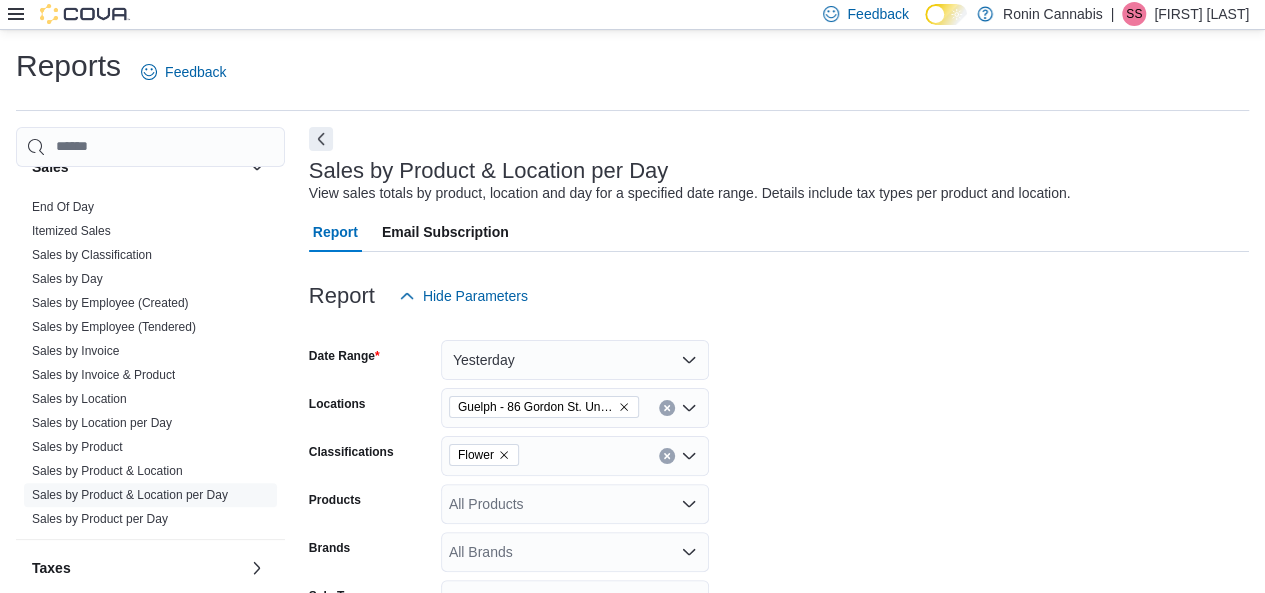 click on "Date Range Yesterday Locations [CITY] - [NUMBER] [STREET] Unit C Classifications Flower Products All Products Brands All Brands Sale Type All Use Type All Is Delivery All Export  Run Report" at bounding box center (779, 544) 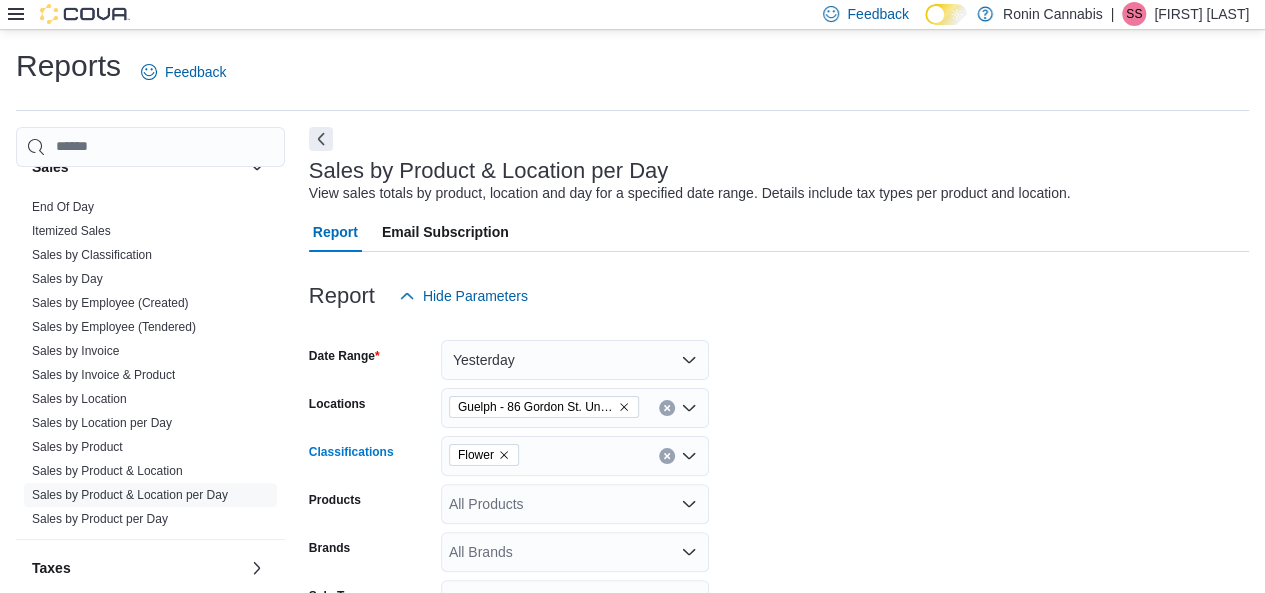 click 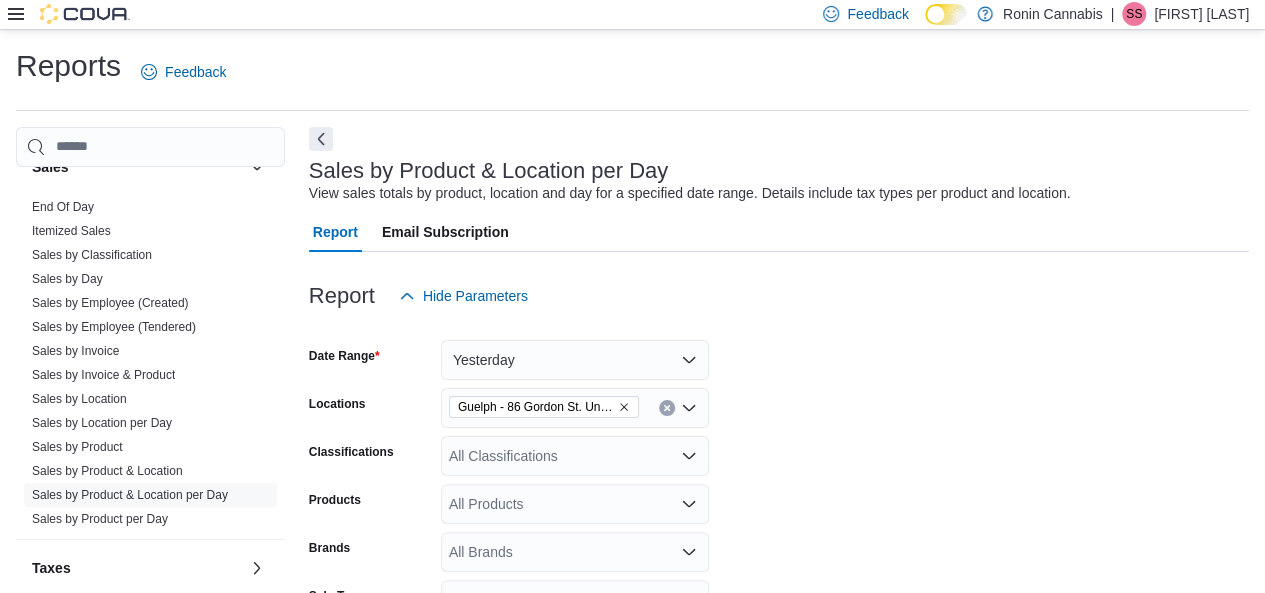 click on "Date Range Yesterday Locations [CITY] - [NUMBER] [STREET] Unit C Classifications All Classifications Products All Products Brands All Brands Sale Type All Use Type All Is Delivery All Export  Run Report" at bounding box center [779, 544] 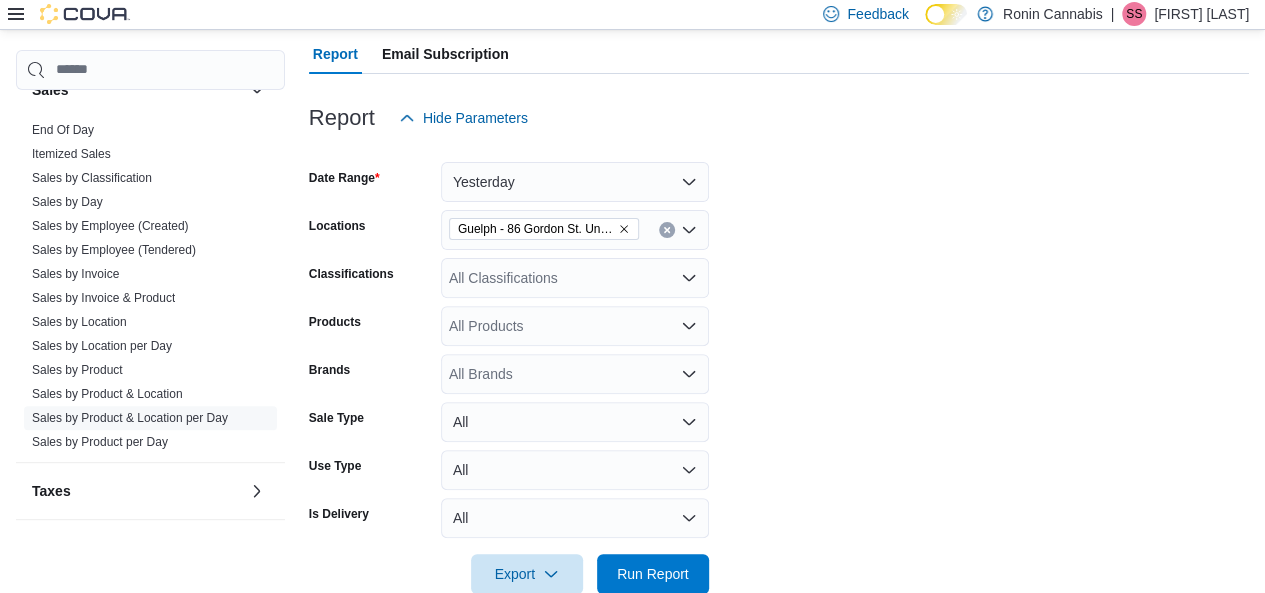 scroll, scrollTop: 364, scrollLeft: 0, axis: vertical 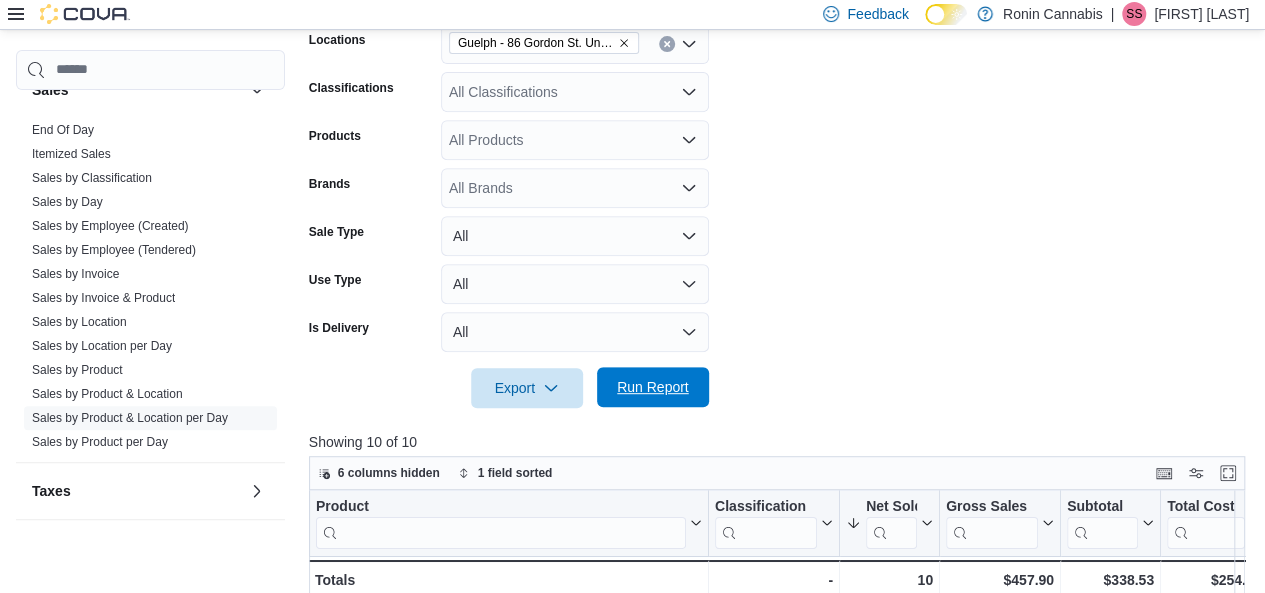 click on "Run Report" at bounding box center (653, 387) 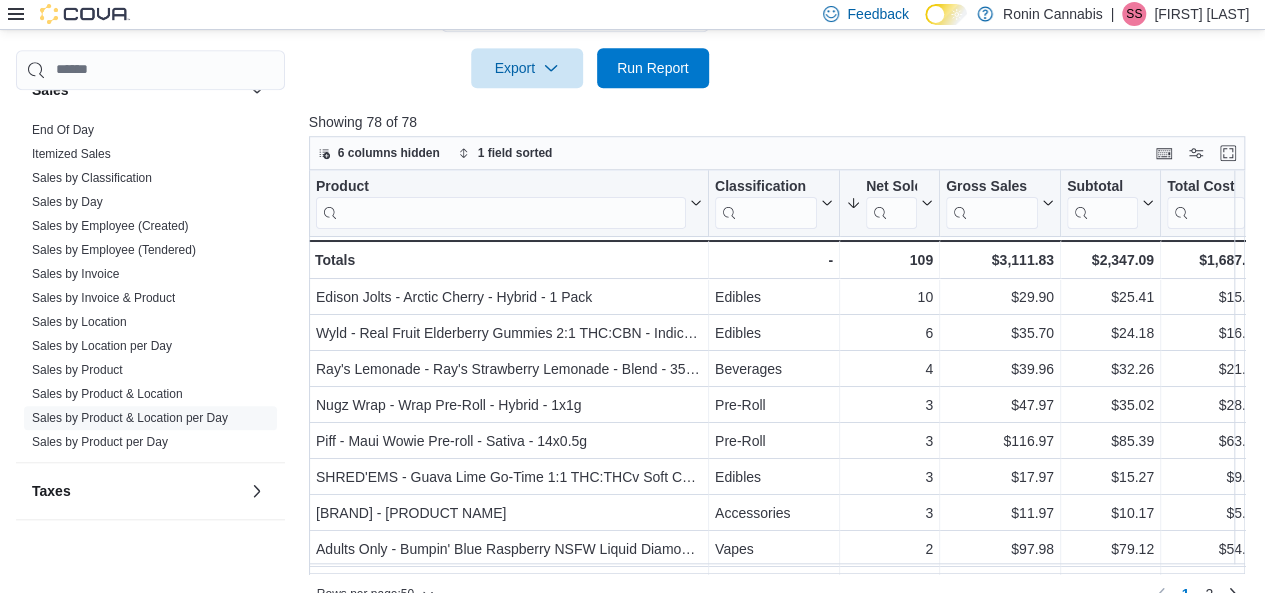 scroll, scrollTop: 717, scrollLeft: 0, axis: vertical 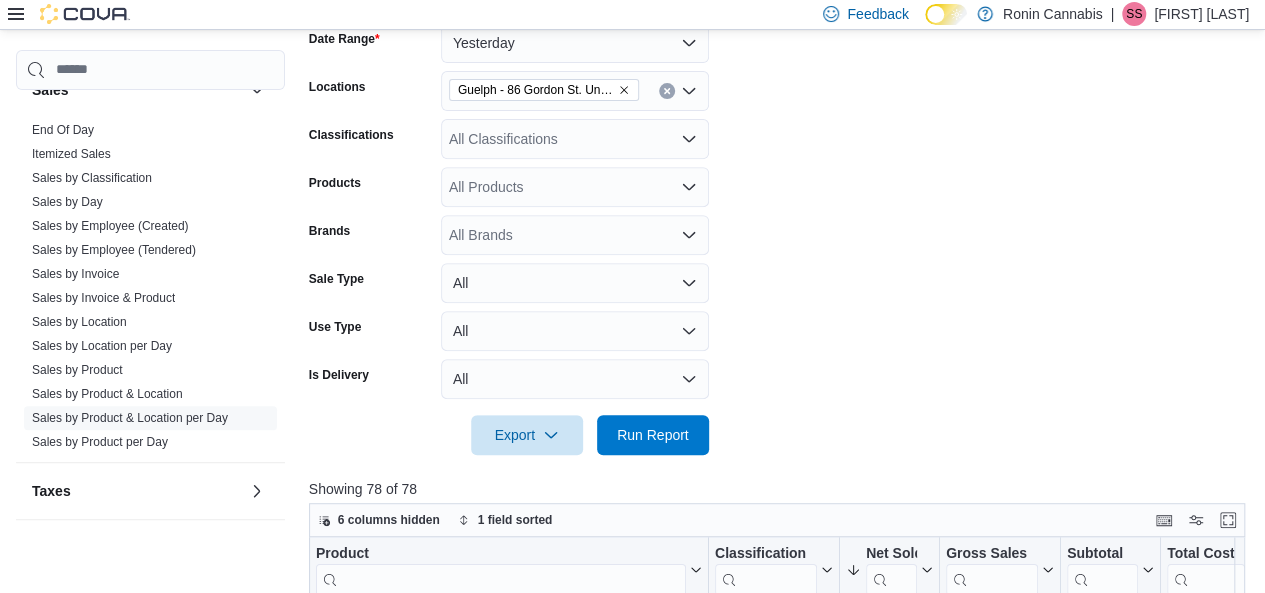 click on "All Classifications" at bounding box center [575, 139] 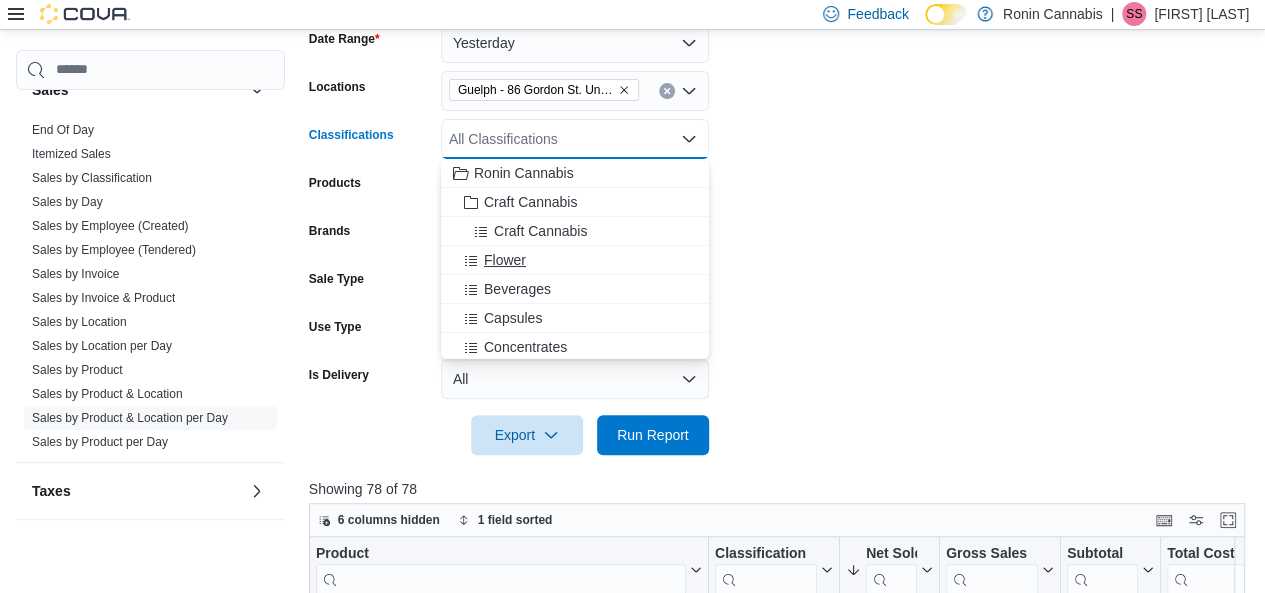 click on "Flower" at bounding box center (505, 260) 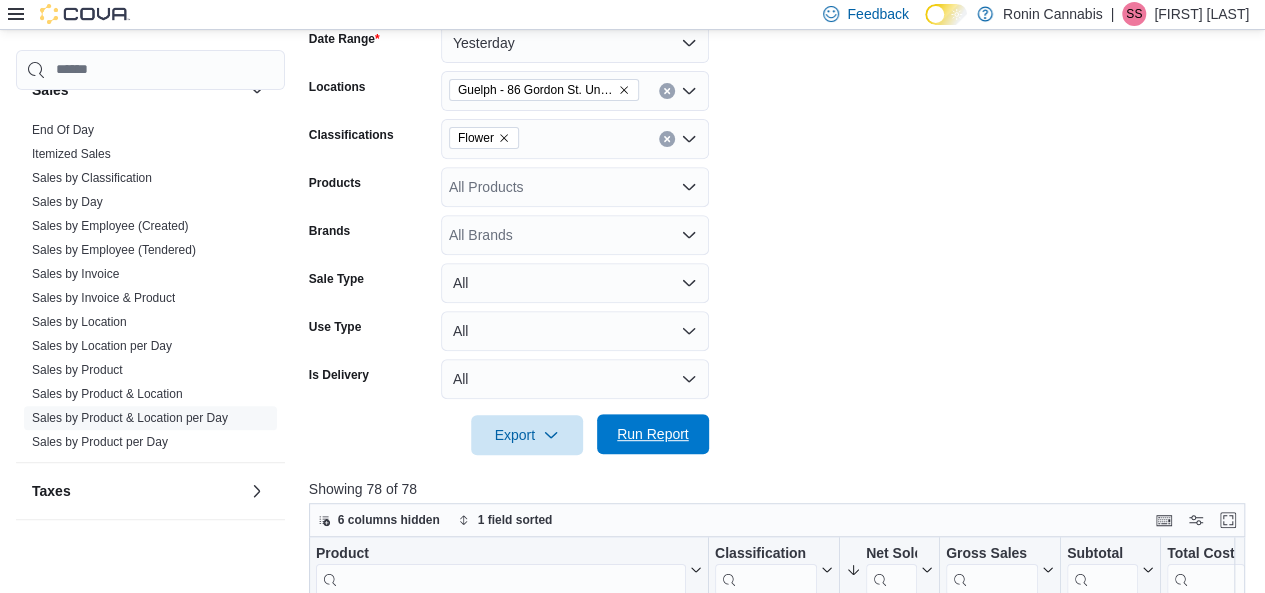 click on "Run Report" at bounding box center (653, 434) 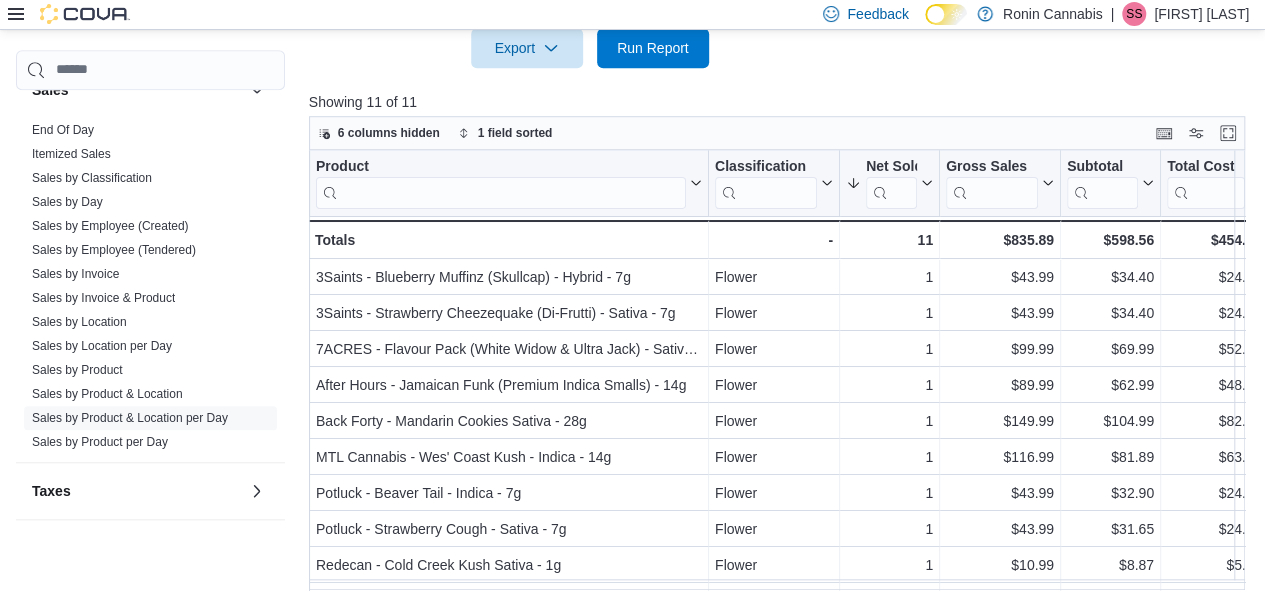 scroll, scrollTop: 717, scrollLeft: 0, axis: vertical 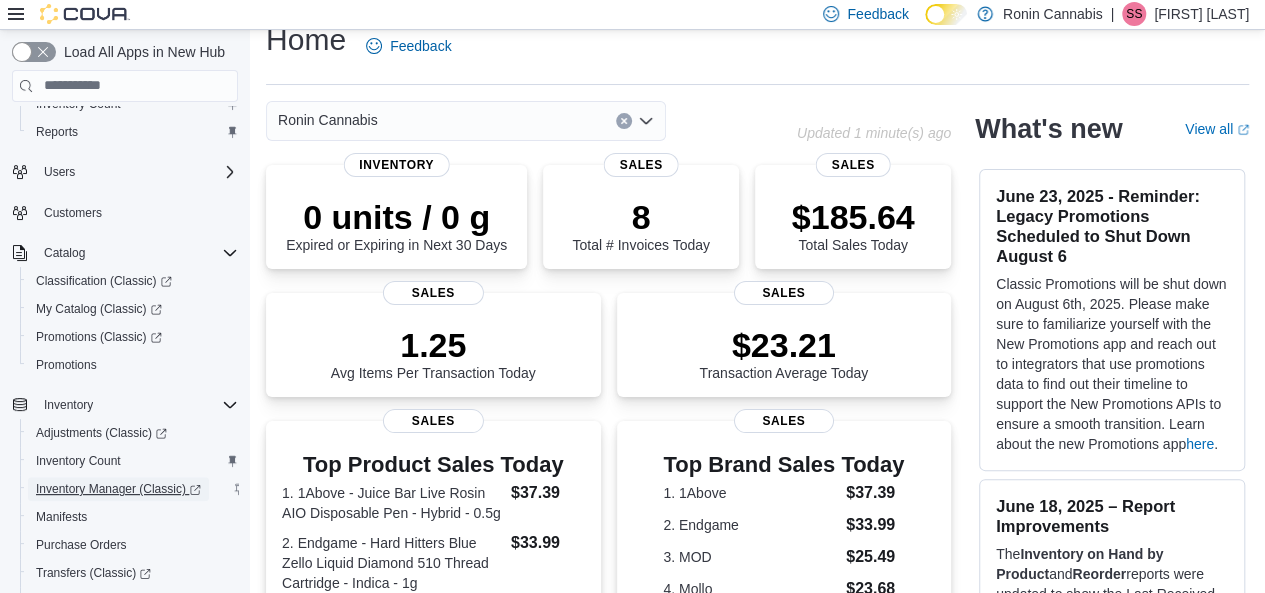 click on "Inventory Manager (Classic)" at bounding box center [118, 489] 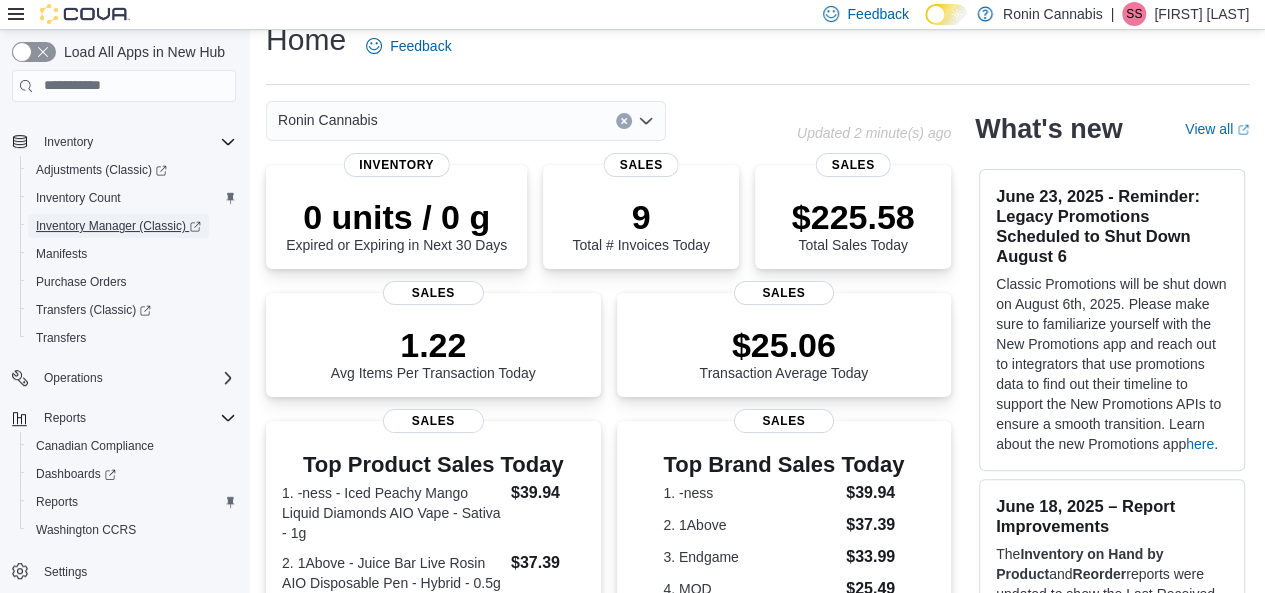 scroll, scrollTop: 318, scrollLeft: 0, axis: vertical 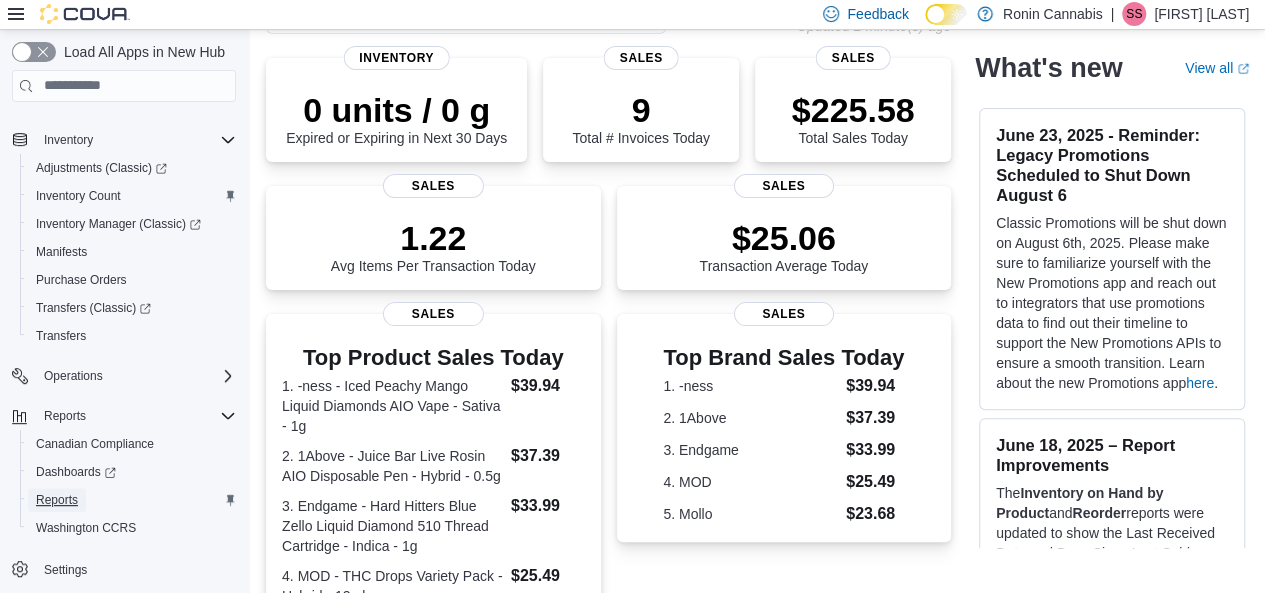 click on "Reports" at bounding box center (57, 500) 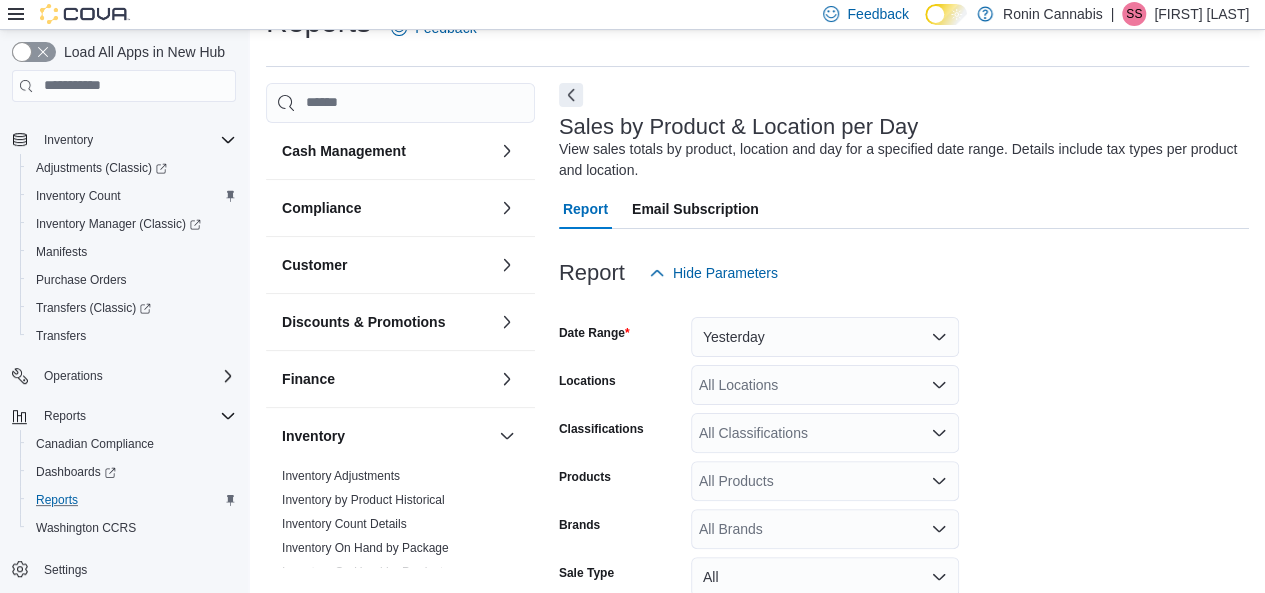 scroll, scrollTop: 67, scrollLeft: 0, axis: vertical 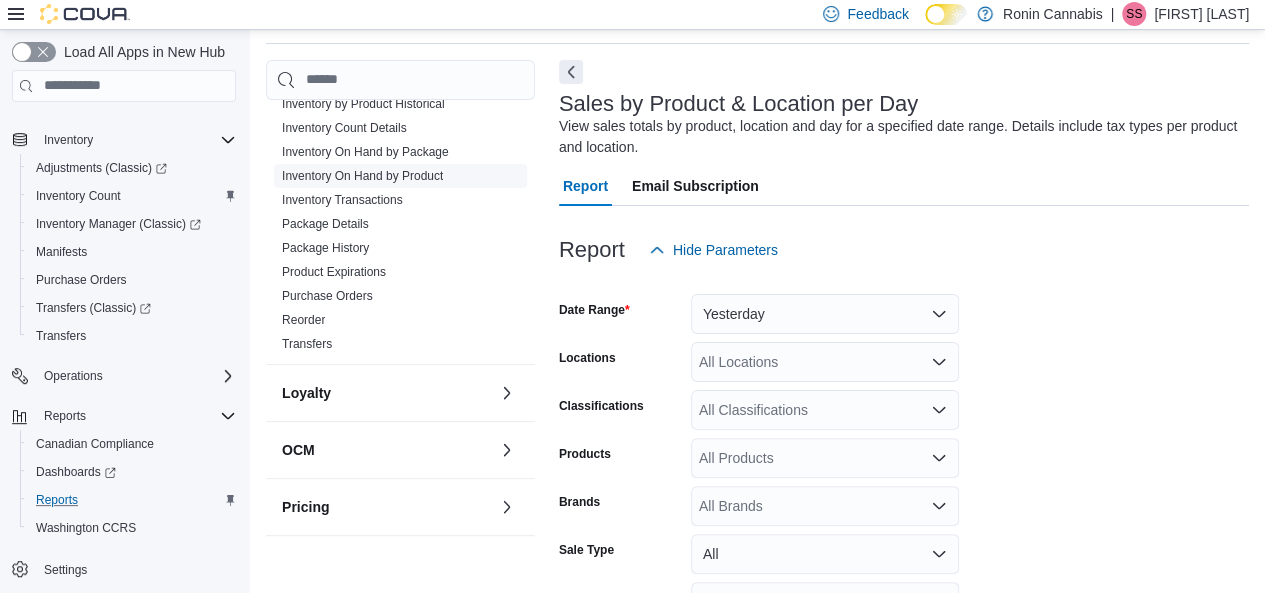 click on "Inventory On Hand by Product" at bounding box center (362, 176) 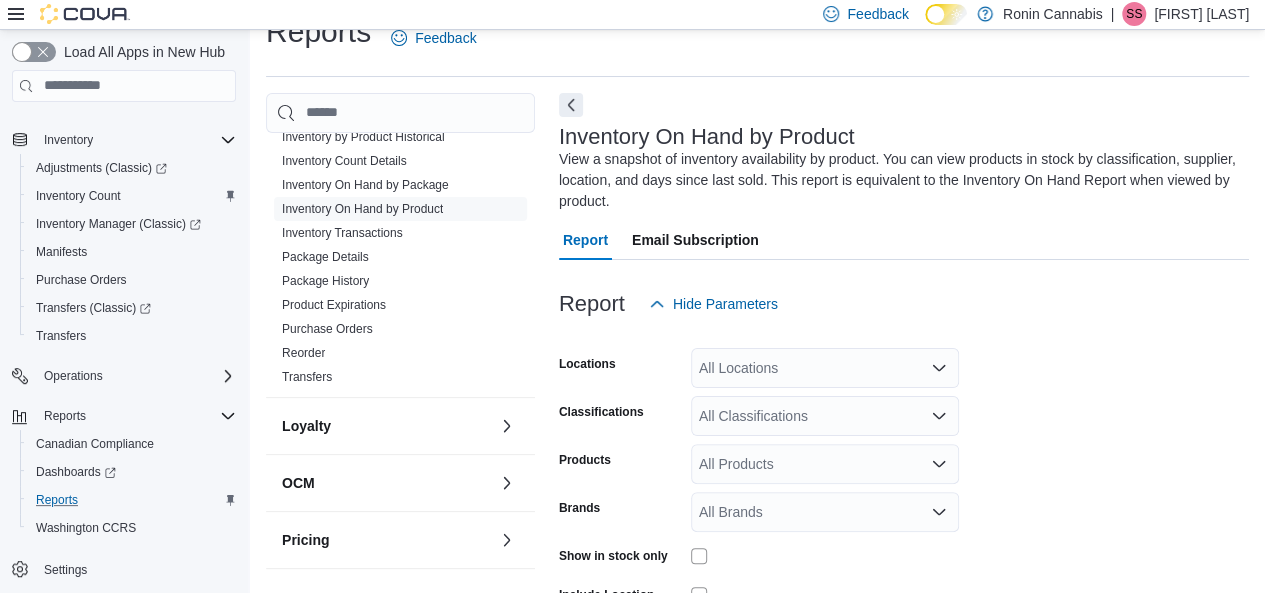 scroll, scrollTop: 88, scrollLeft: 0, axis: vertical 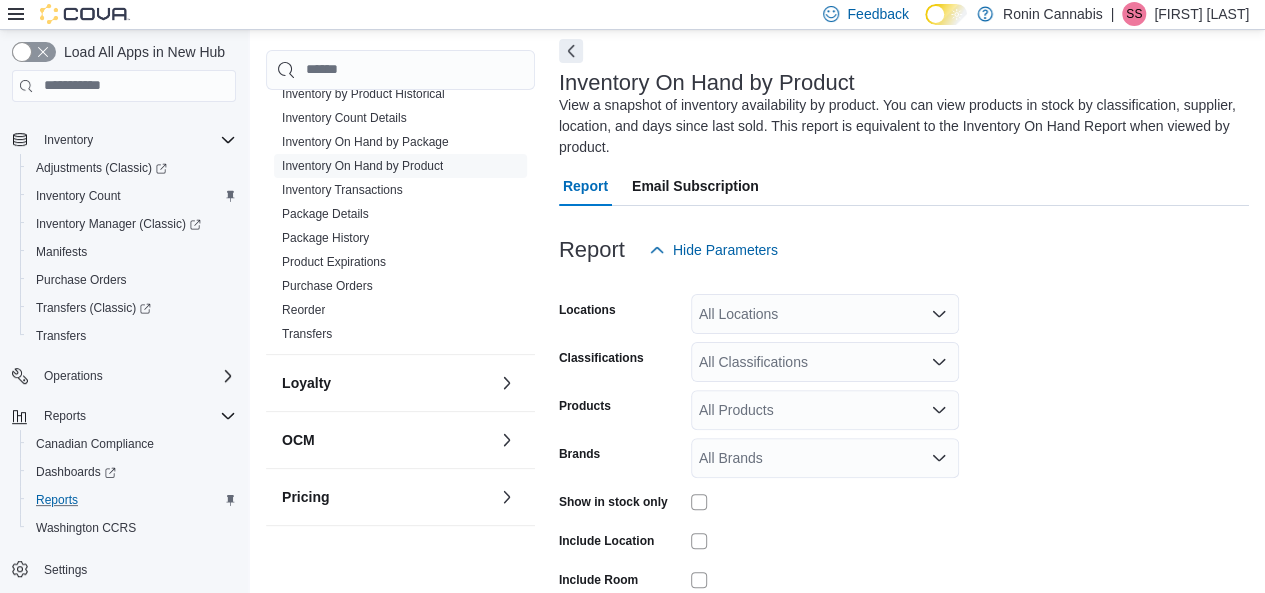 click 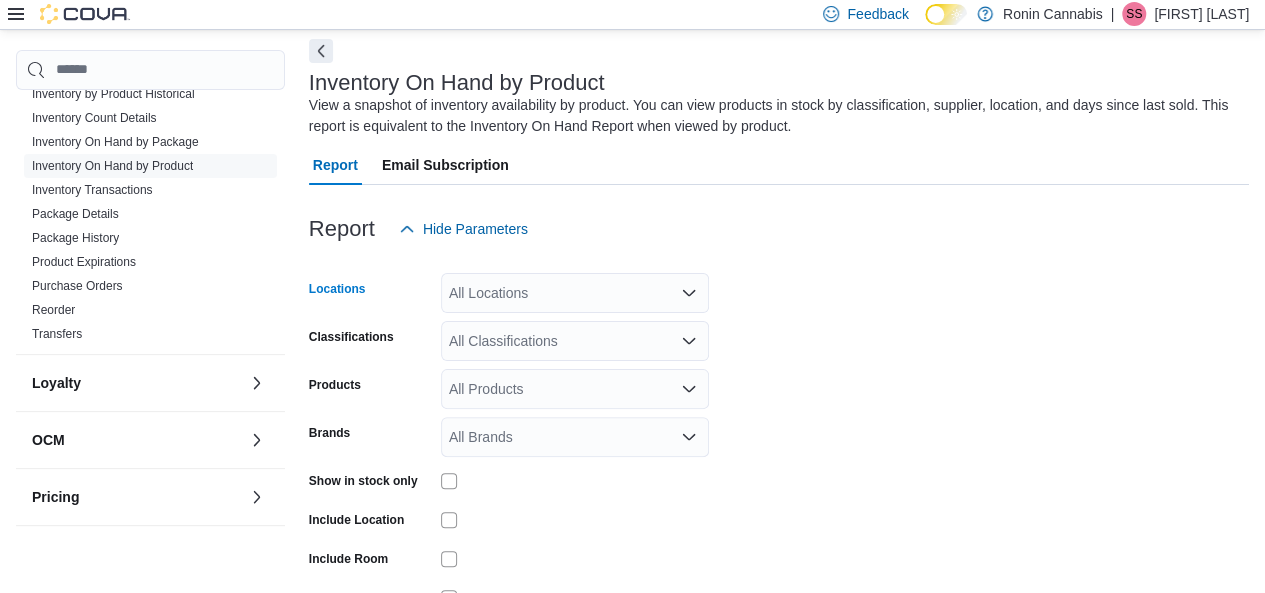 click on "All Locations" at bounding box center [575, 293] 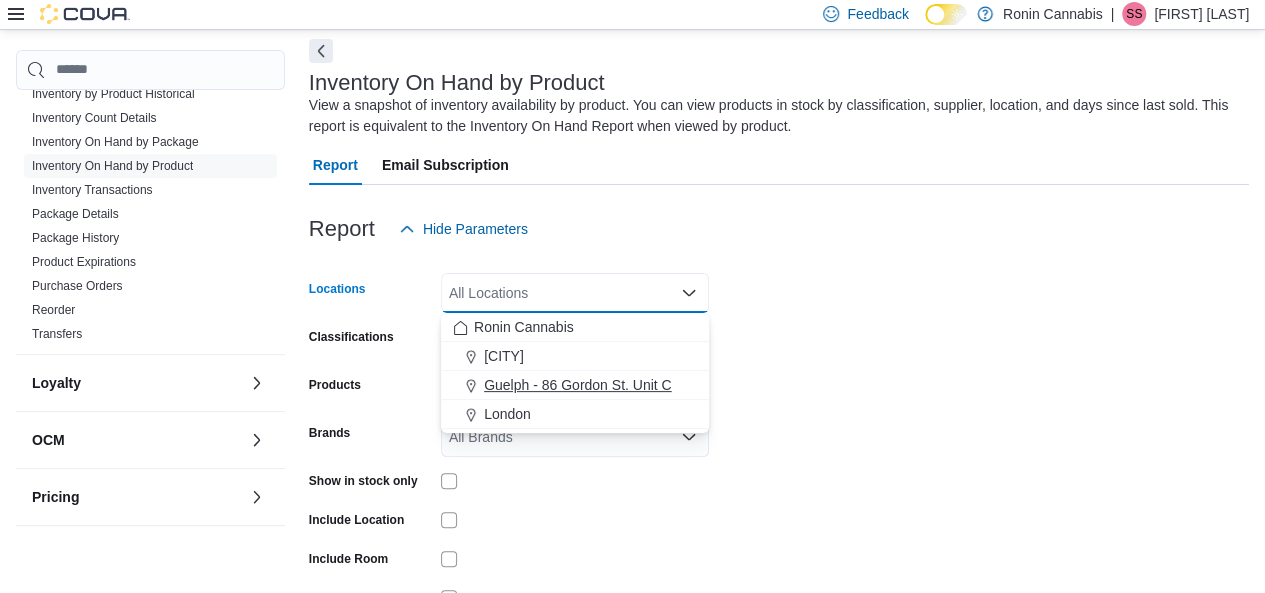 click on "Guelph - 86 Gordon St. Unit C" at bounding box center [578, 385] 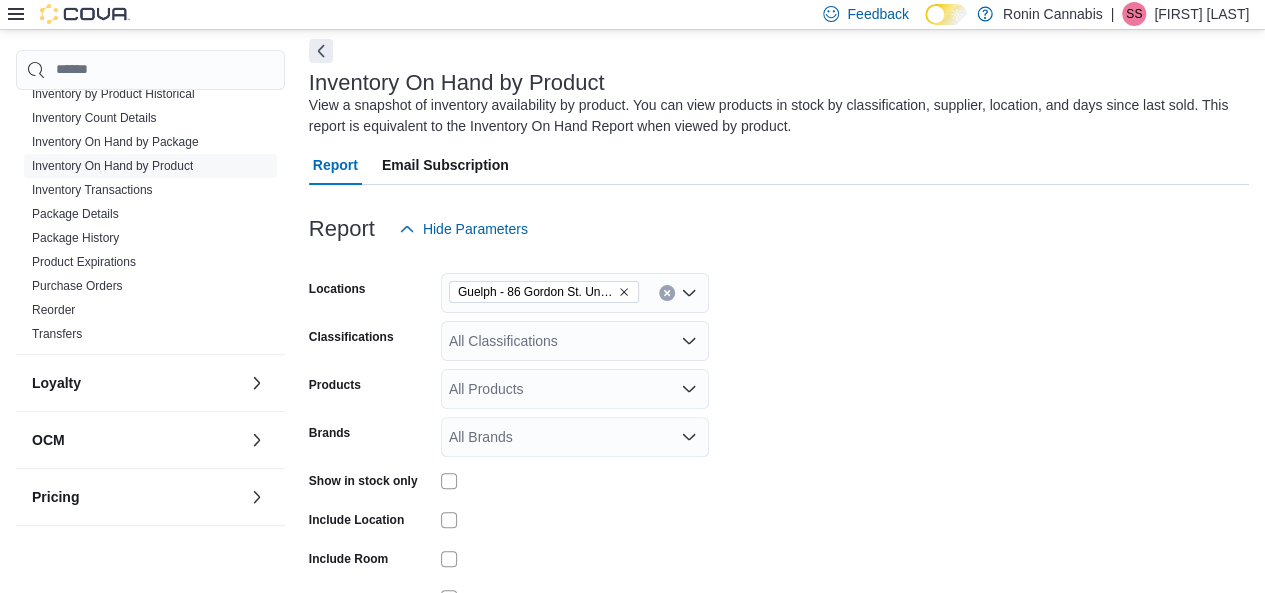click on "Locations Guelph - 86 Gordon St. Unit C Classifications All Classifications Products All Products Brands All Brands Show in stock only Include Location Include Room Include Archived Export  Run Report" at bounding box center (779, 459) 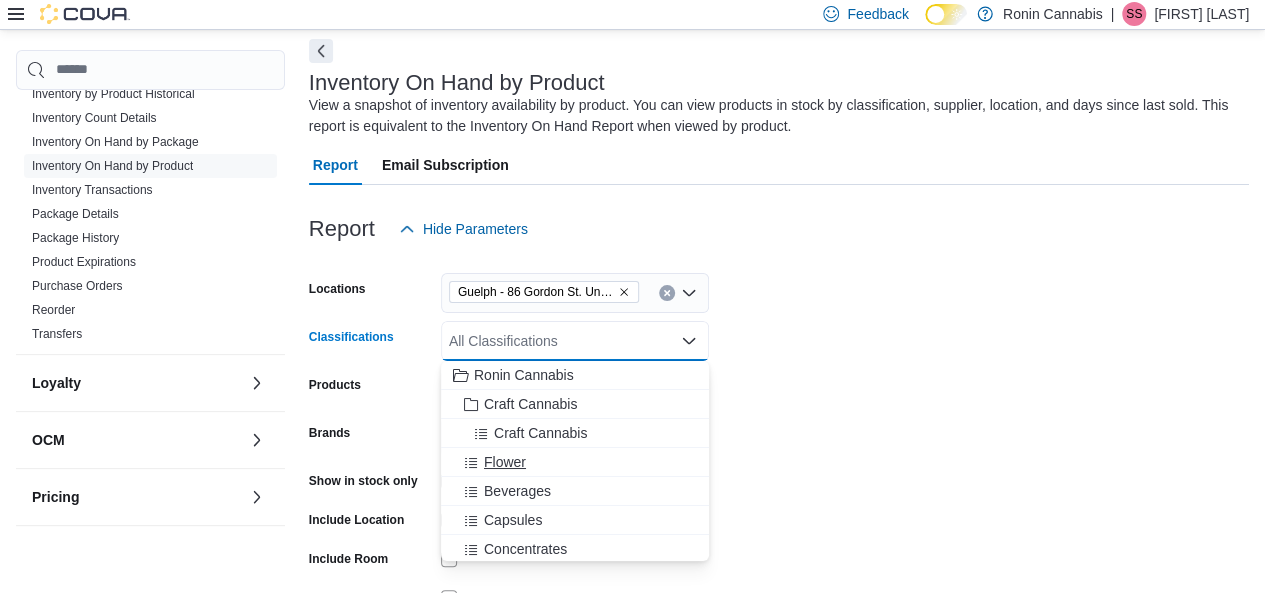 click on "Flower" at bounding box center (575, 462) 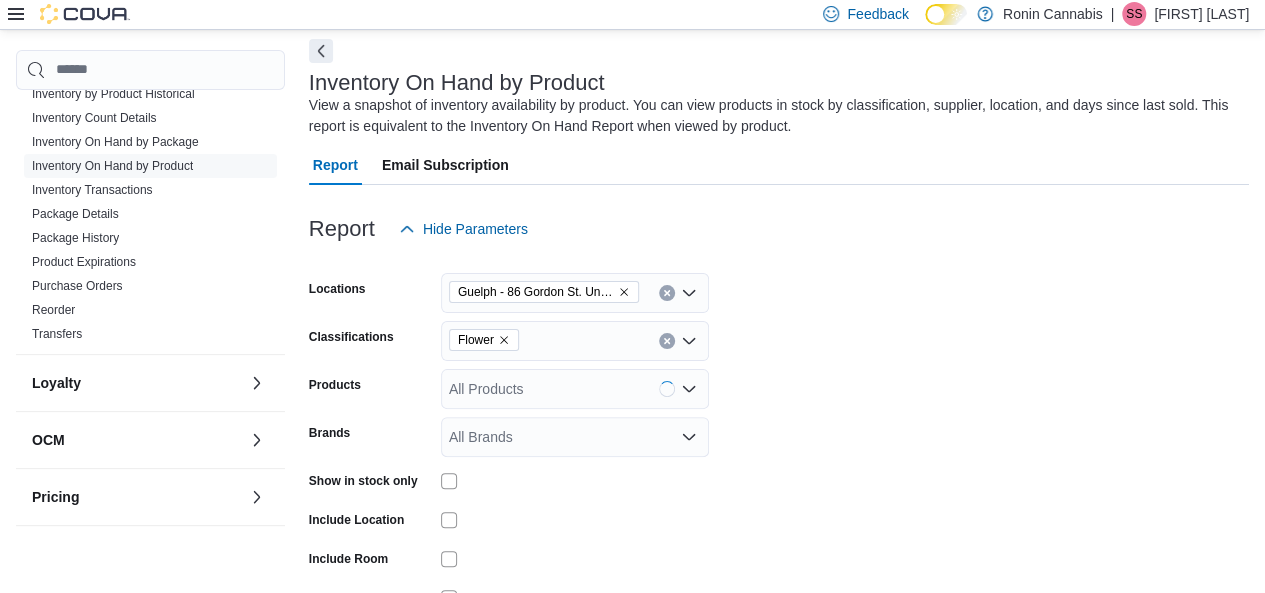 click on "Locations Guelph - 86 Gordon St. Unit C Classifications Flower Products All Products Brands All Brands Show in stock only Include Location Include Room Include Archived Export  Run Report" at bounding box center (779, 459) 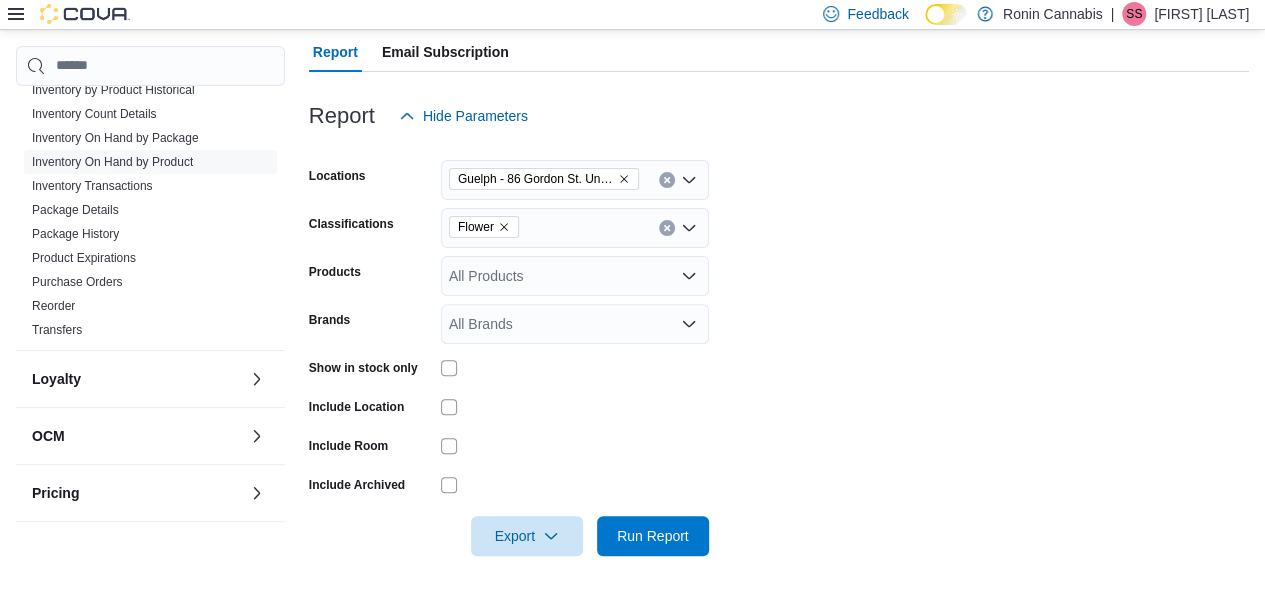 scroll, scrollTop: 203, scrollLeft: 0, axis: vertical 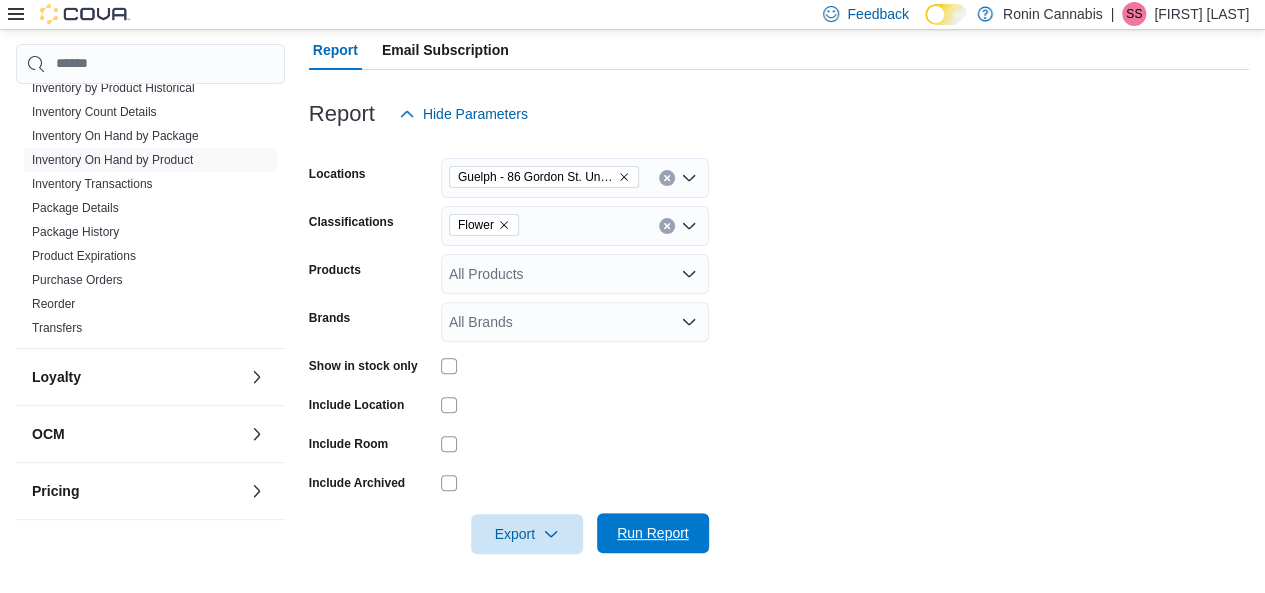 click on "Run Report" at bounding box center [653, 533] 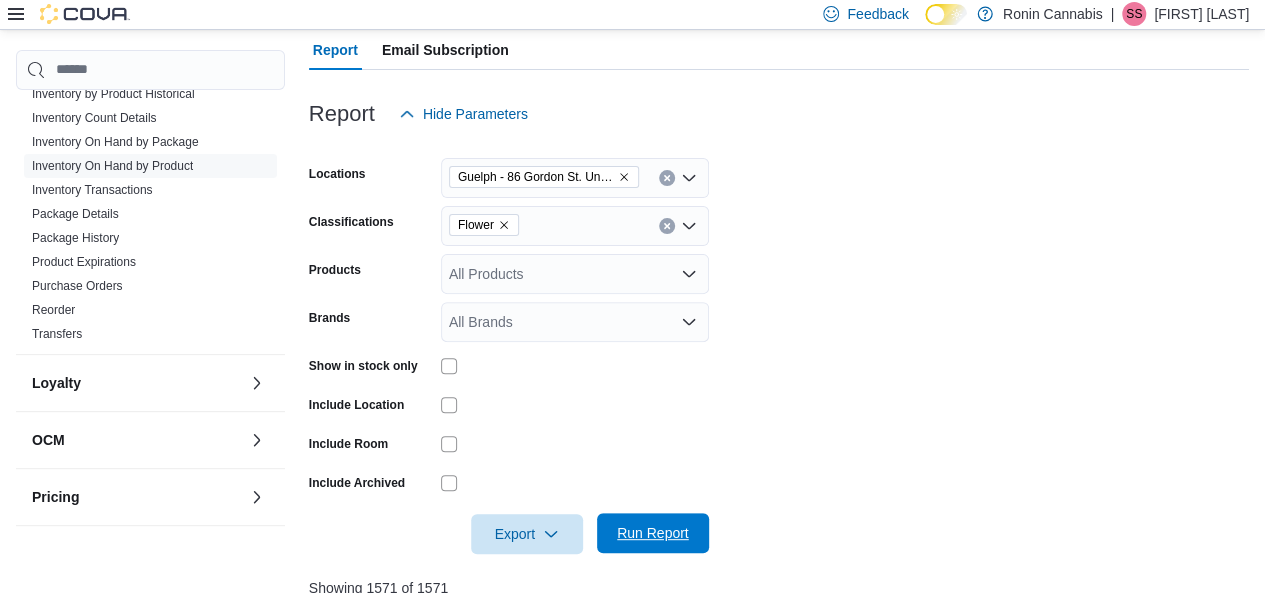 click on "Run Report" at bounding box center [653, 533] 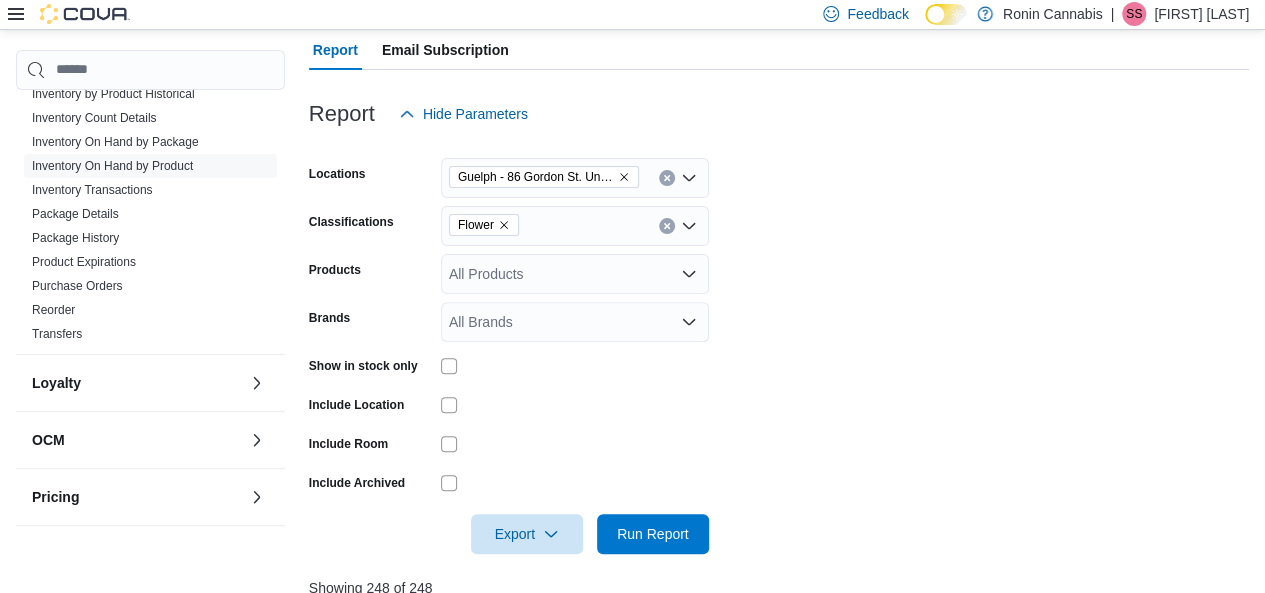 click on "Locations Guelph - 86 Gordon St. Unit C Classifications Flower Products All Products Brands All Brands Show in stock only Include Location Include Room Include Archived Export  Run Report" at bounding box center [779, 344] 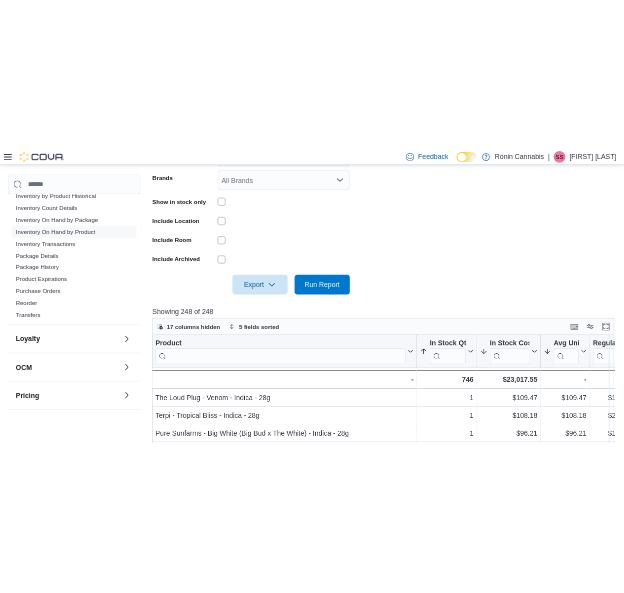 scroll, scrollTop: 702, scrollLeft: 0, axis: vertical 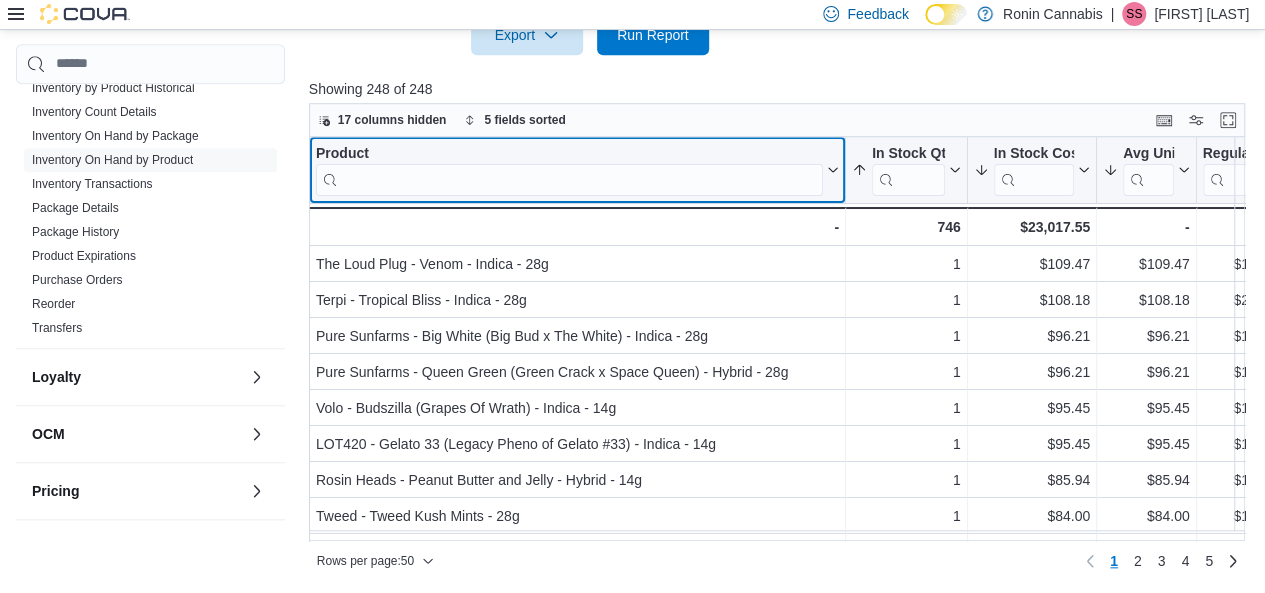 click at bounding box center (569, 179) 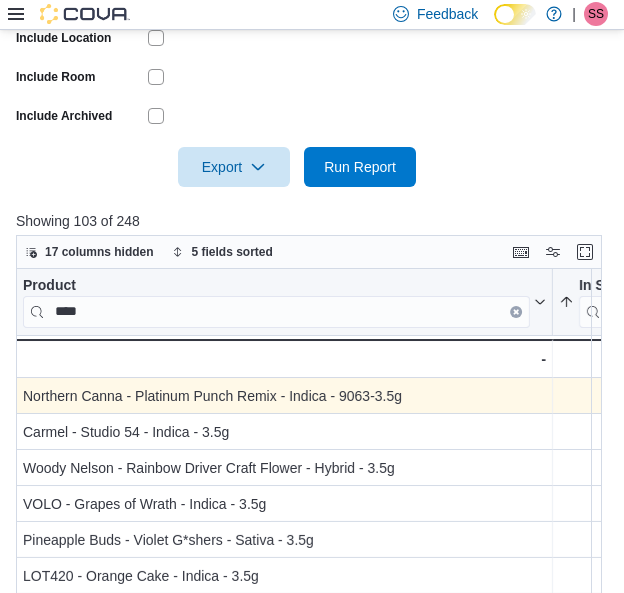 scroll, scrollTop: 723, scrollLeft: 0, axis: vertical 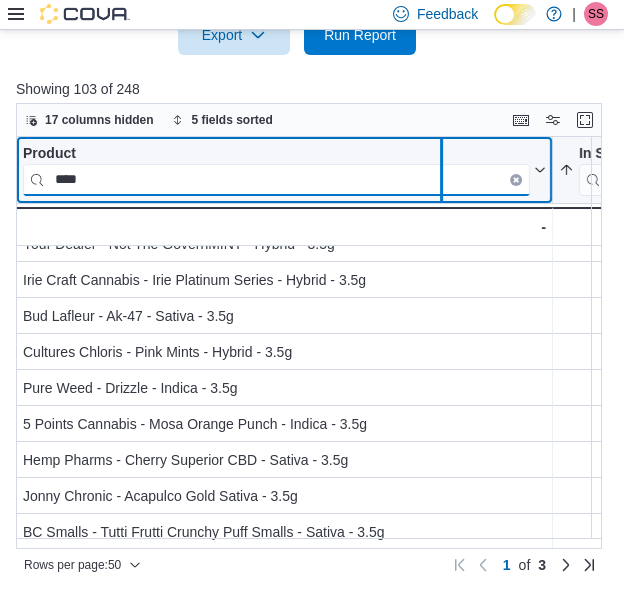 drag, startPoint x: 555, startPoint y: 192, endPoint x: 444, endPoint y: 200, distance: 111.28792 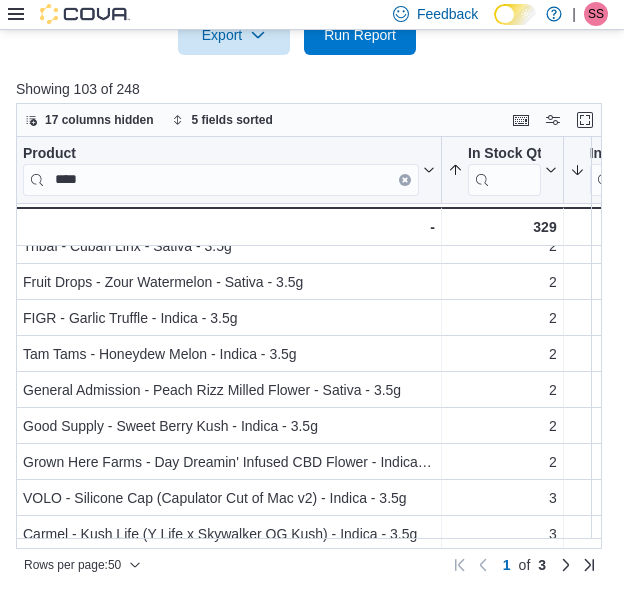scroll, scrollTop: 1506, scrollLeft: 0, axis: vertical 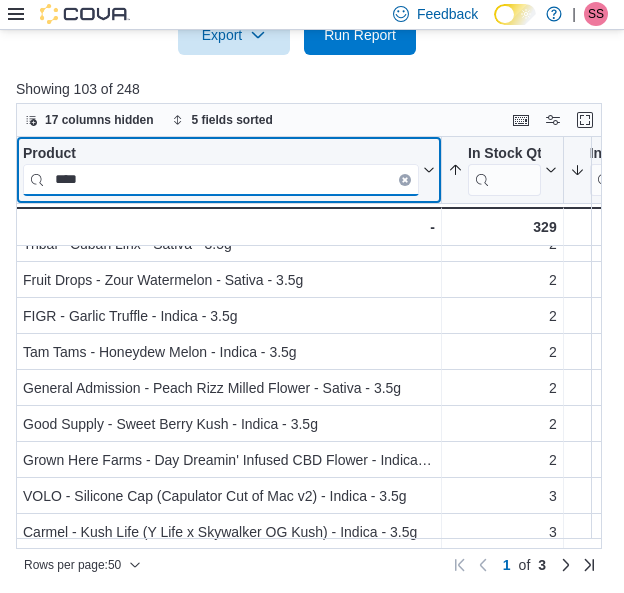 click on "****" at bounding box center (221, 179) 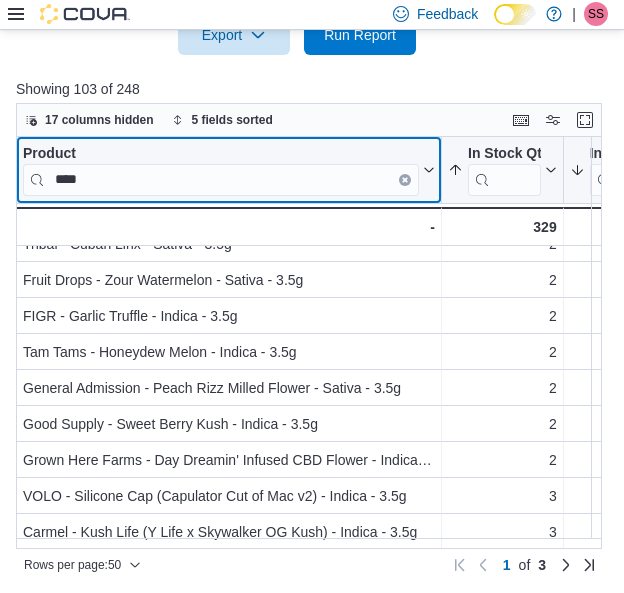 click on "****" at bounding box center (221, 179) 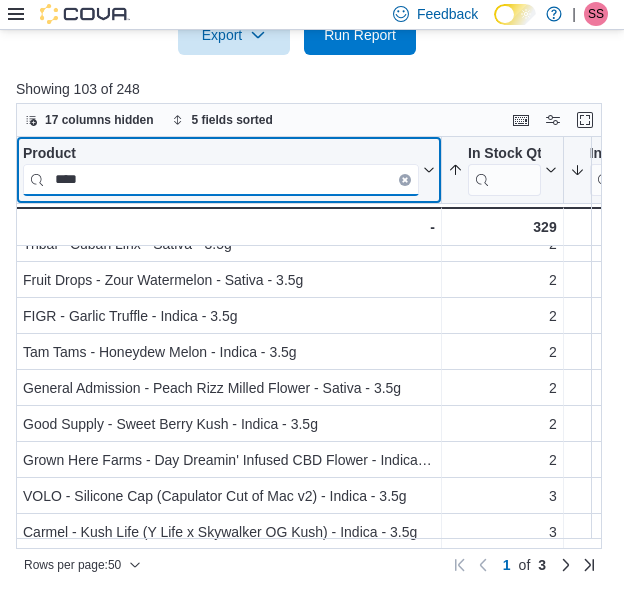 click on "****" at bounding box center (221, 179) 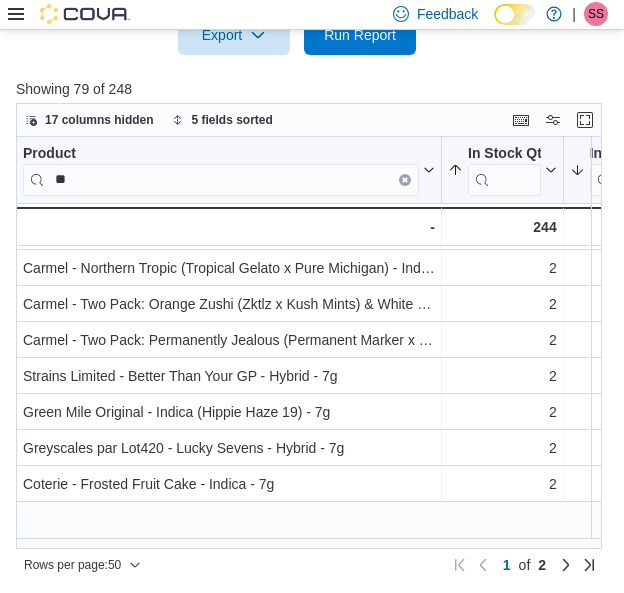 scroll, scrollTop: 480, scrollLeft: 0, axis: vertical 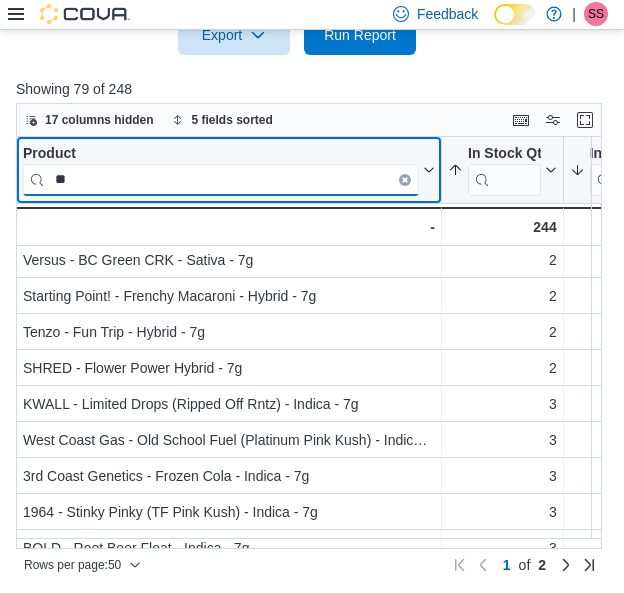 click on "**" at bounding box center [221, 179] 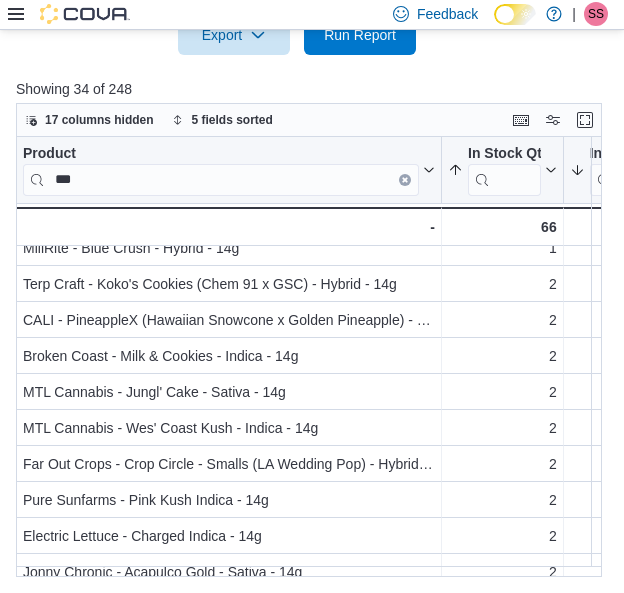 scroll, scrollTop: 0, scrollLeft: 0, axis: both 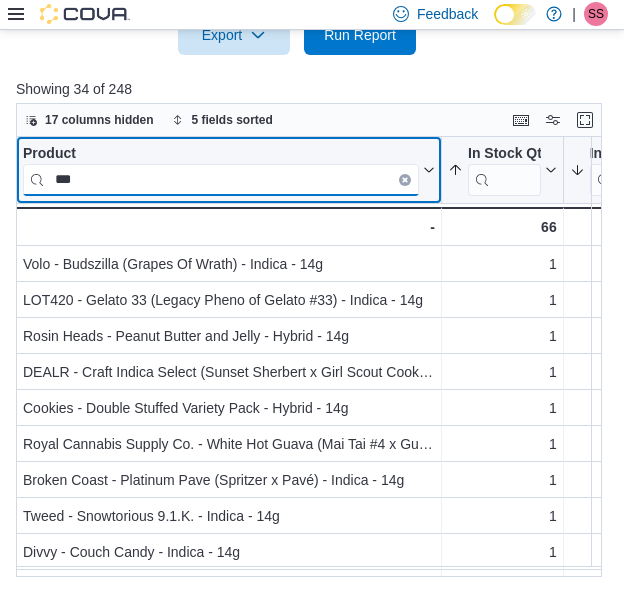 click on "***" at bounding box center [221, 179] 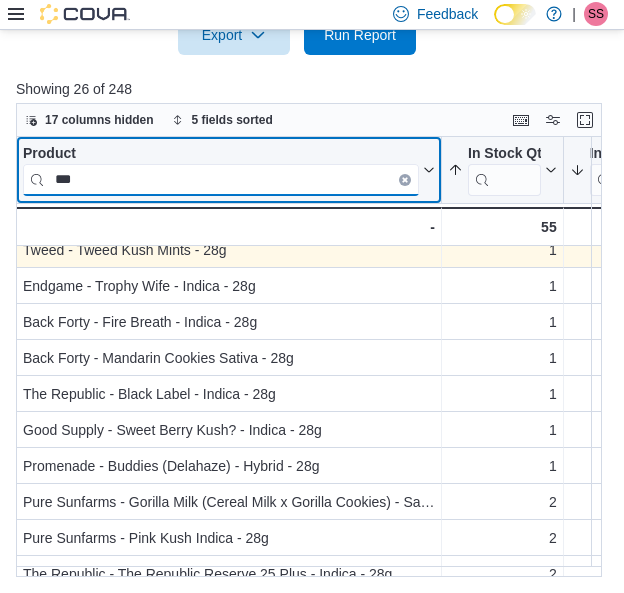 scroll, scrollTop: 168, scrollLeft: 0, axis: vertical 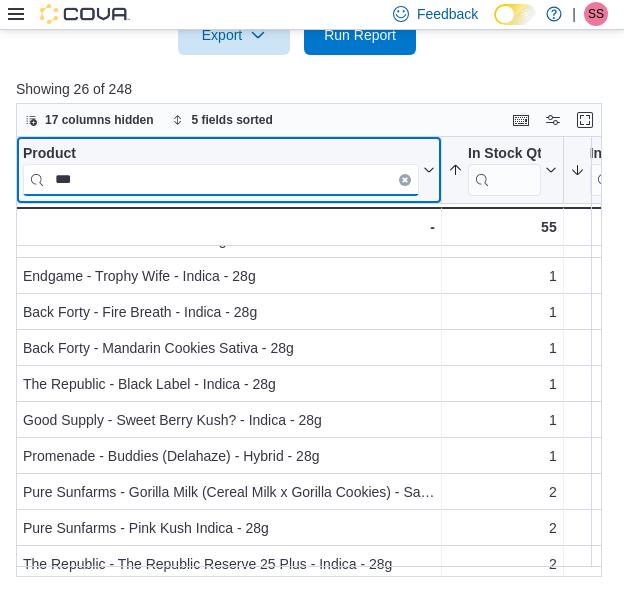 type on "***" 